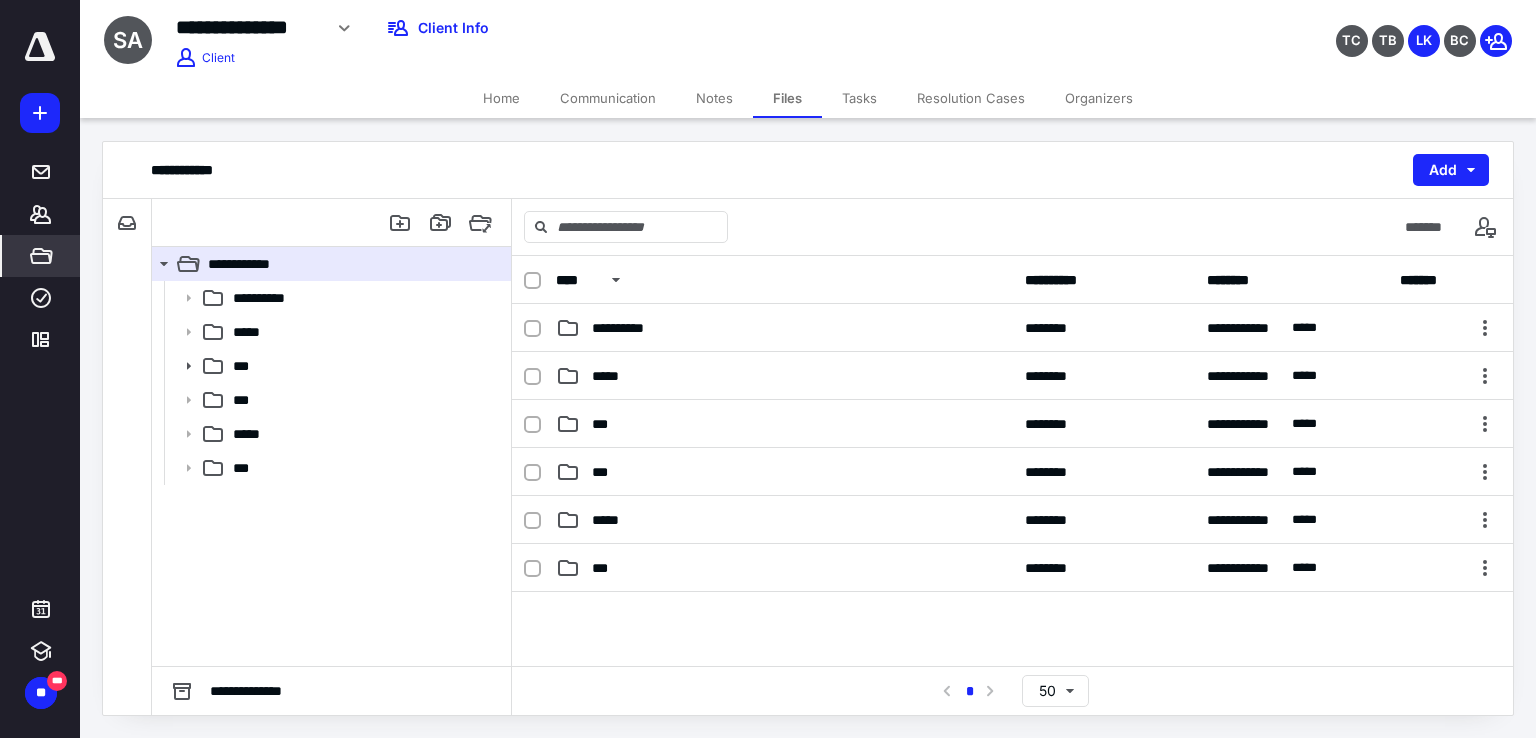 scroll, scrollTop: 0, scrollLeft: 0, axis: both 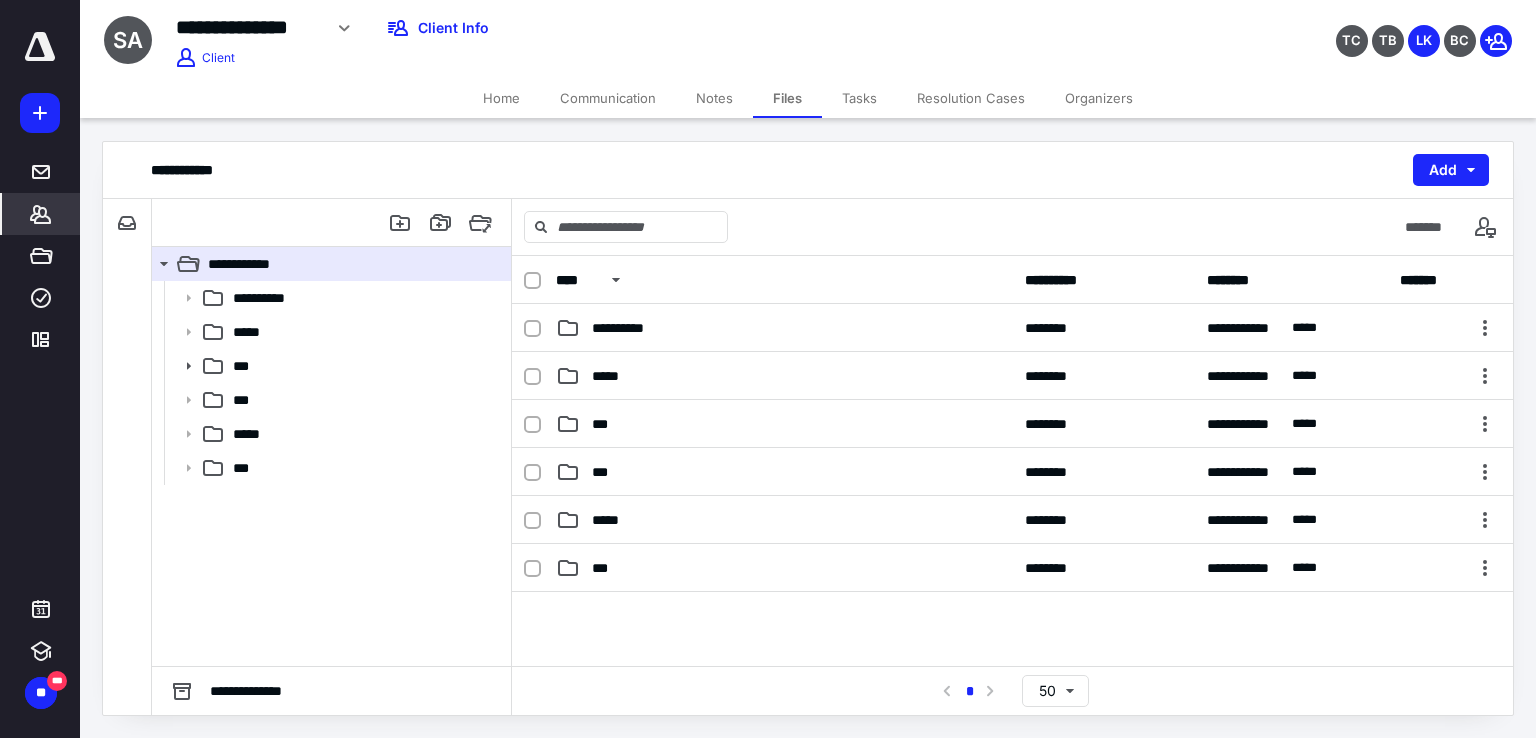 click 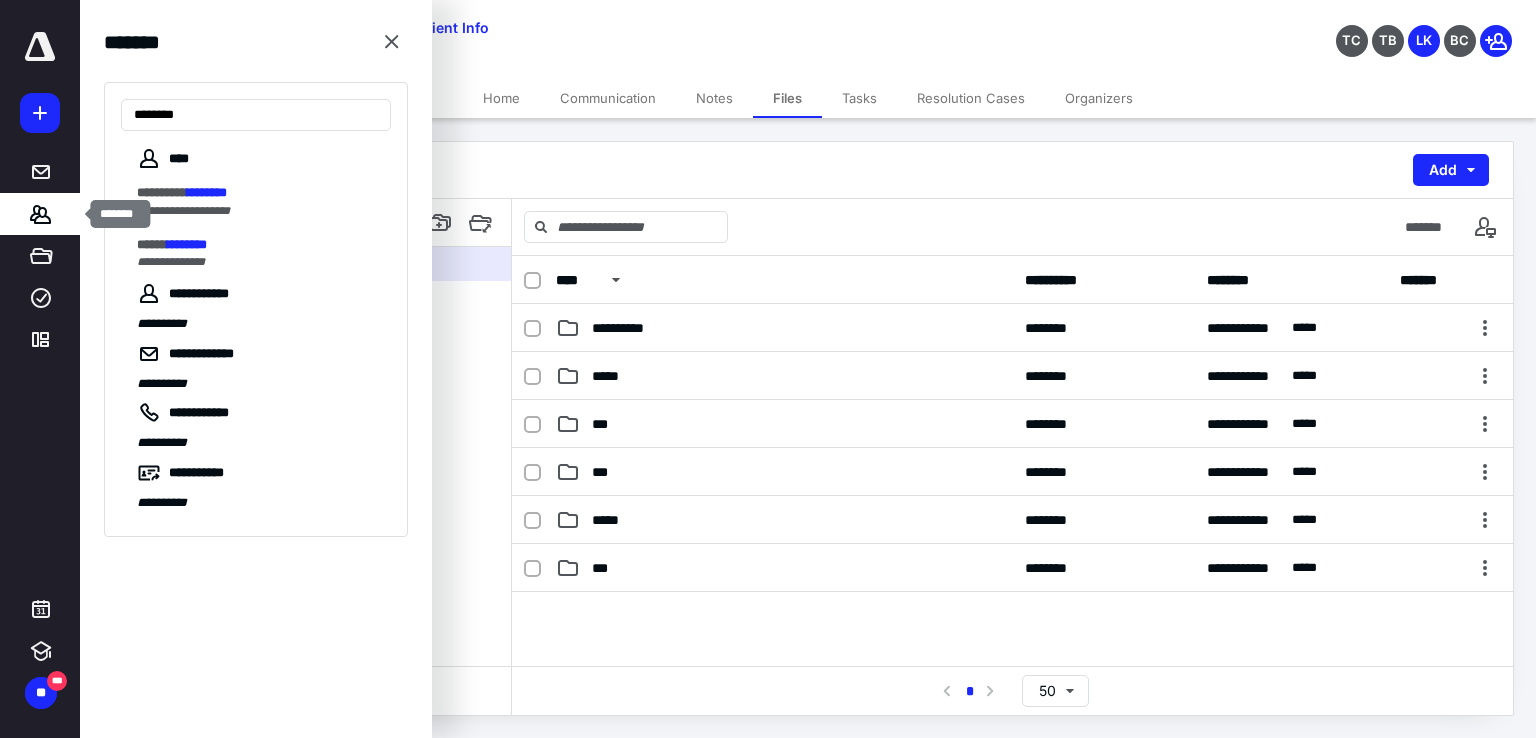 type on "********" 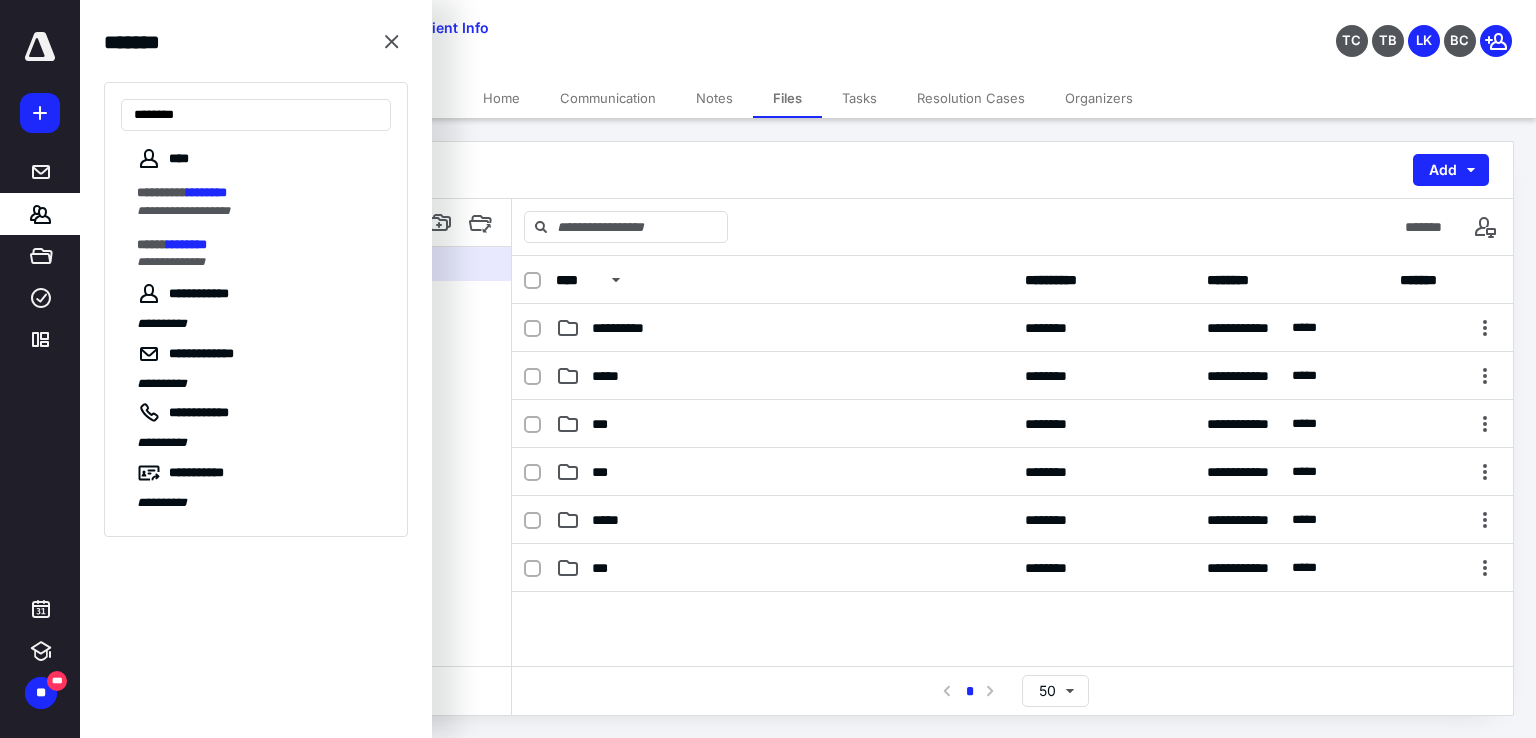 click 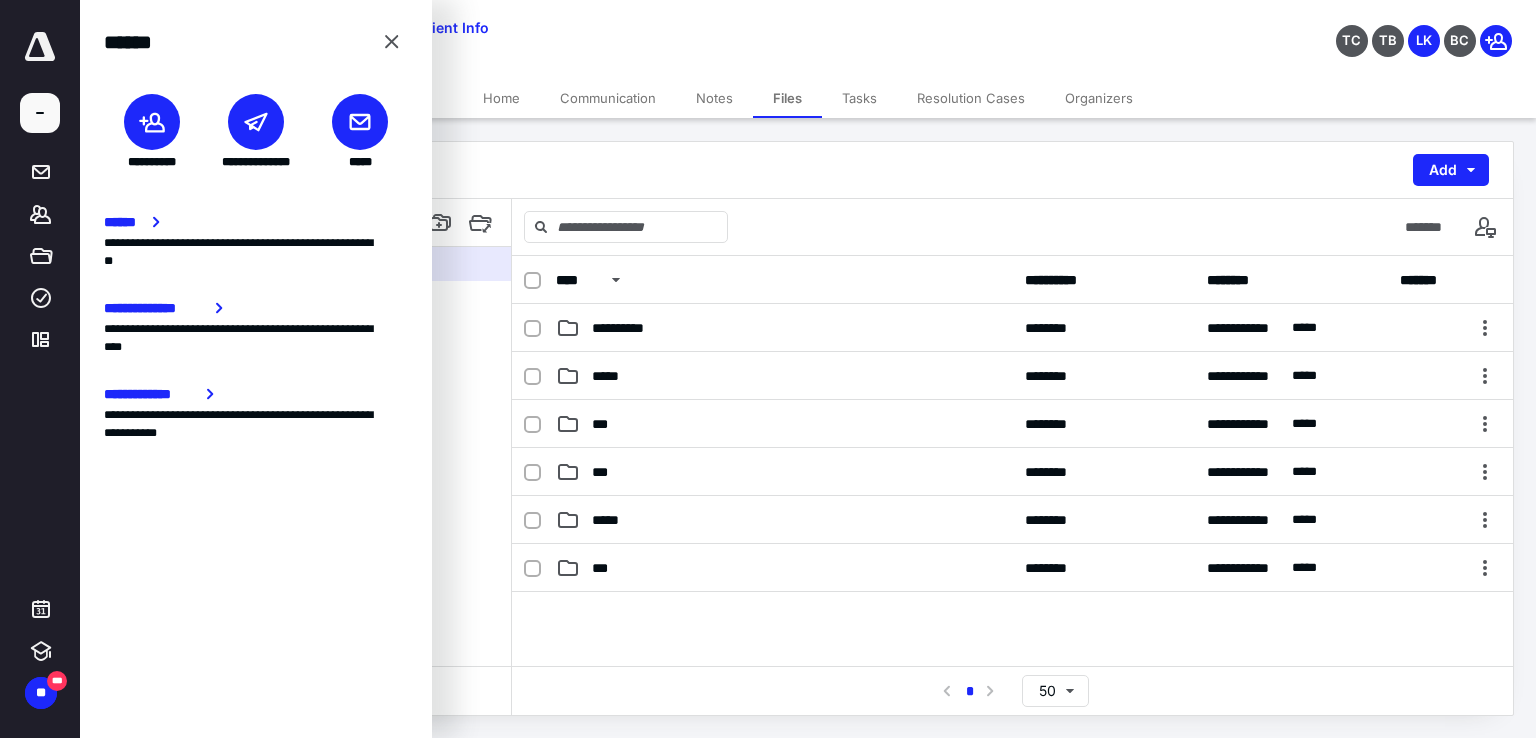 click 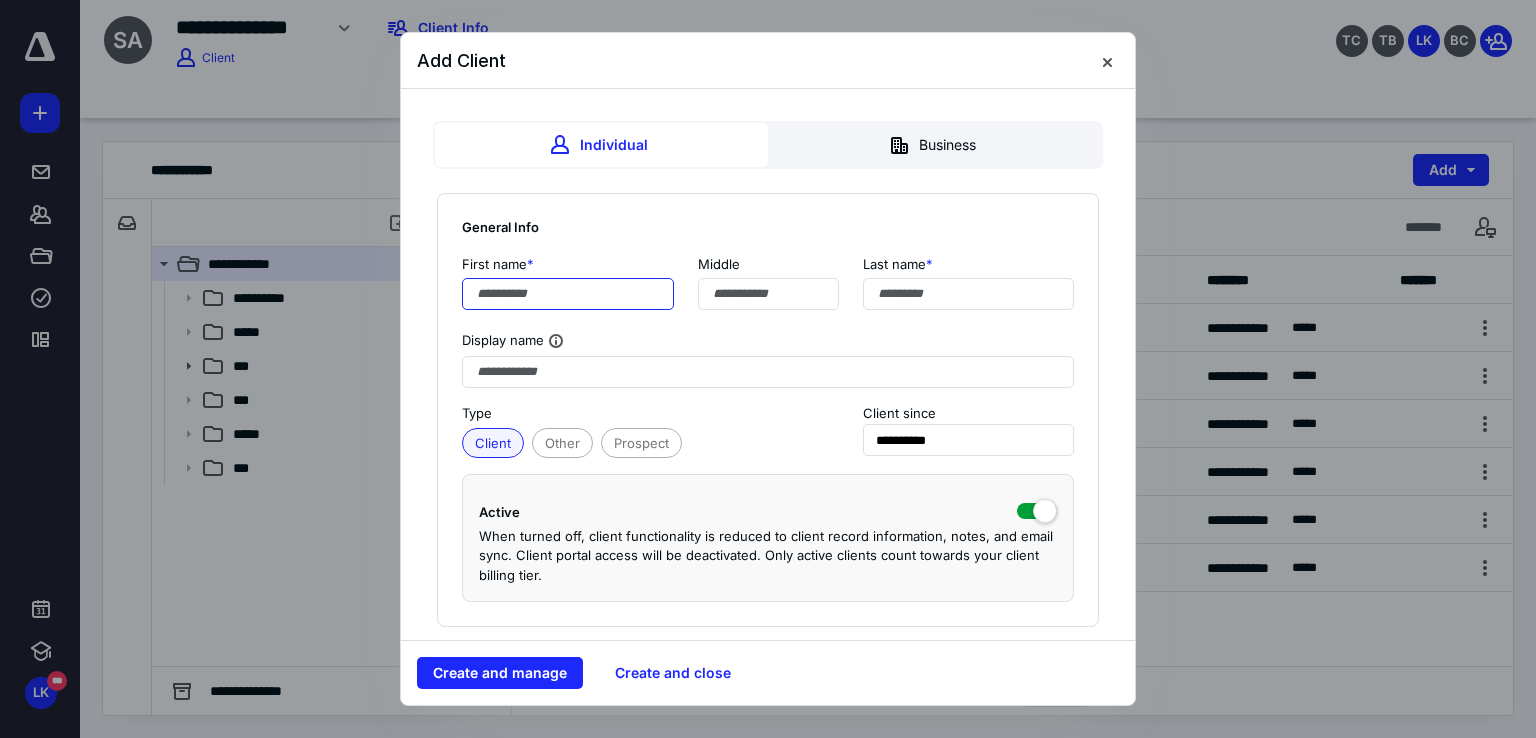 click at bounding box center (568, 294) 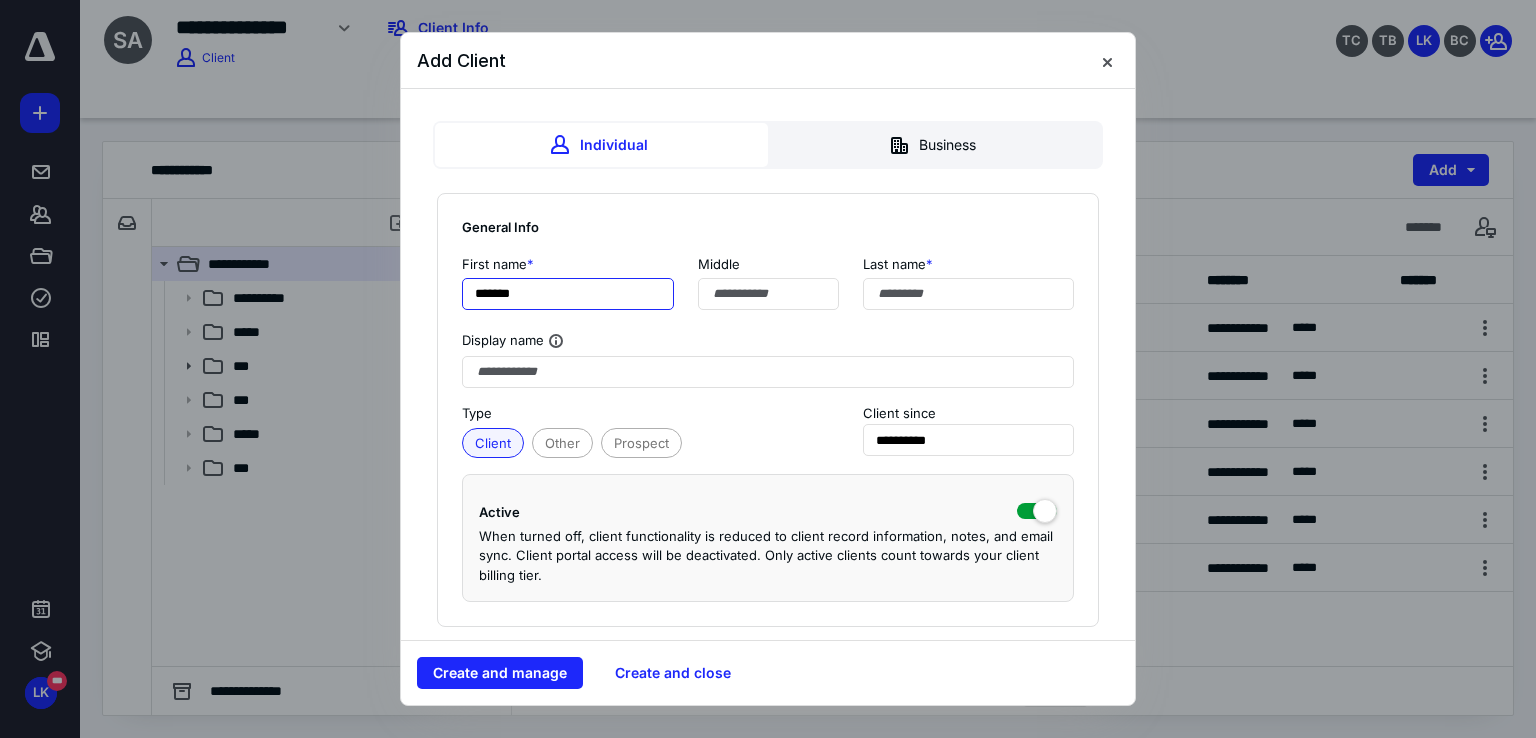 type on "*******" 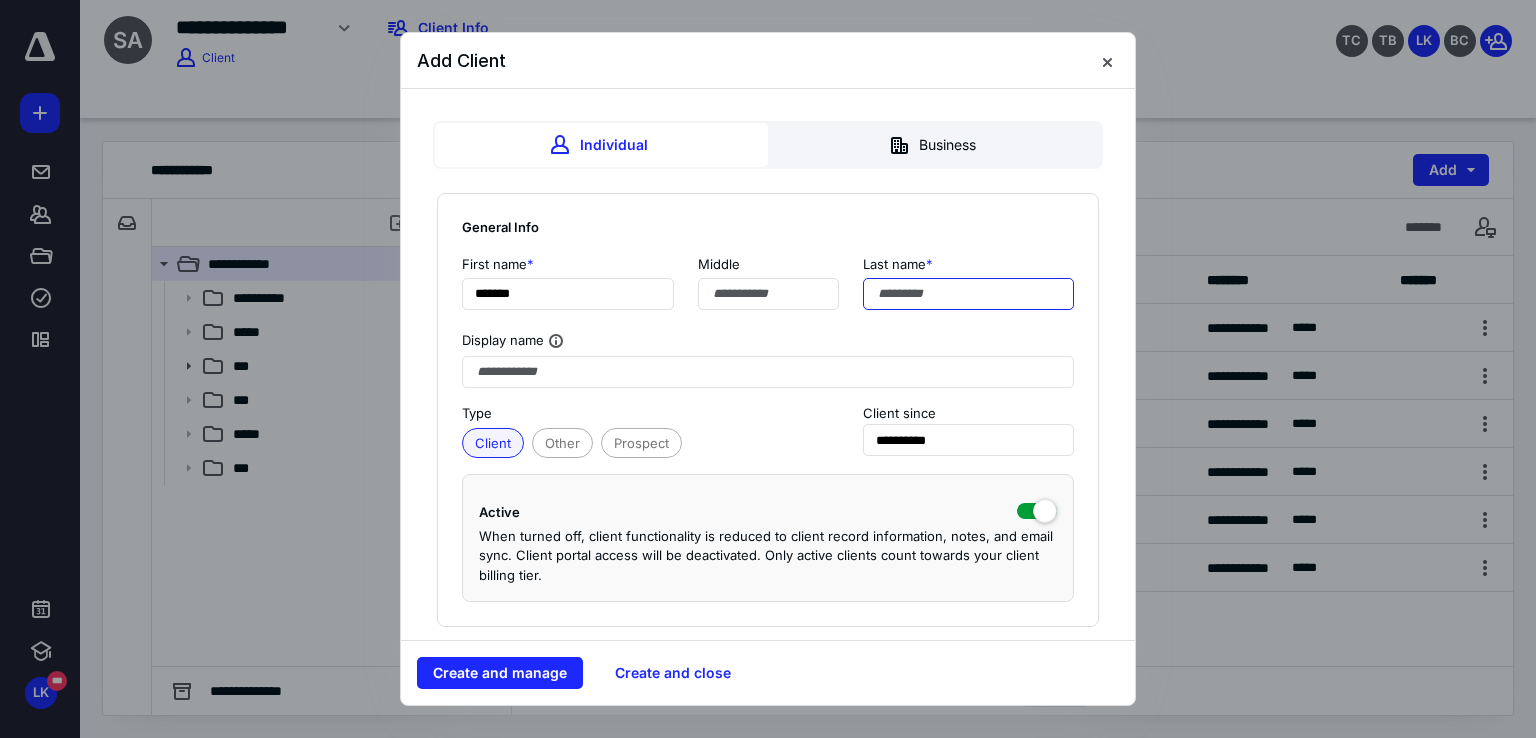 click at bounding box center [969, 294] 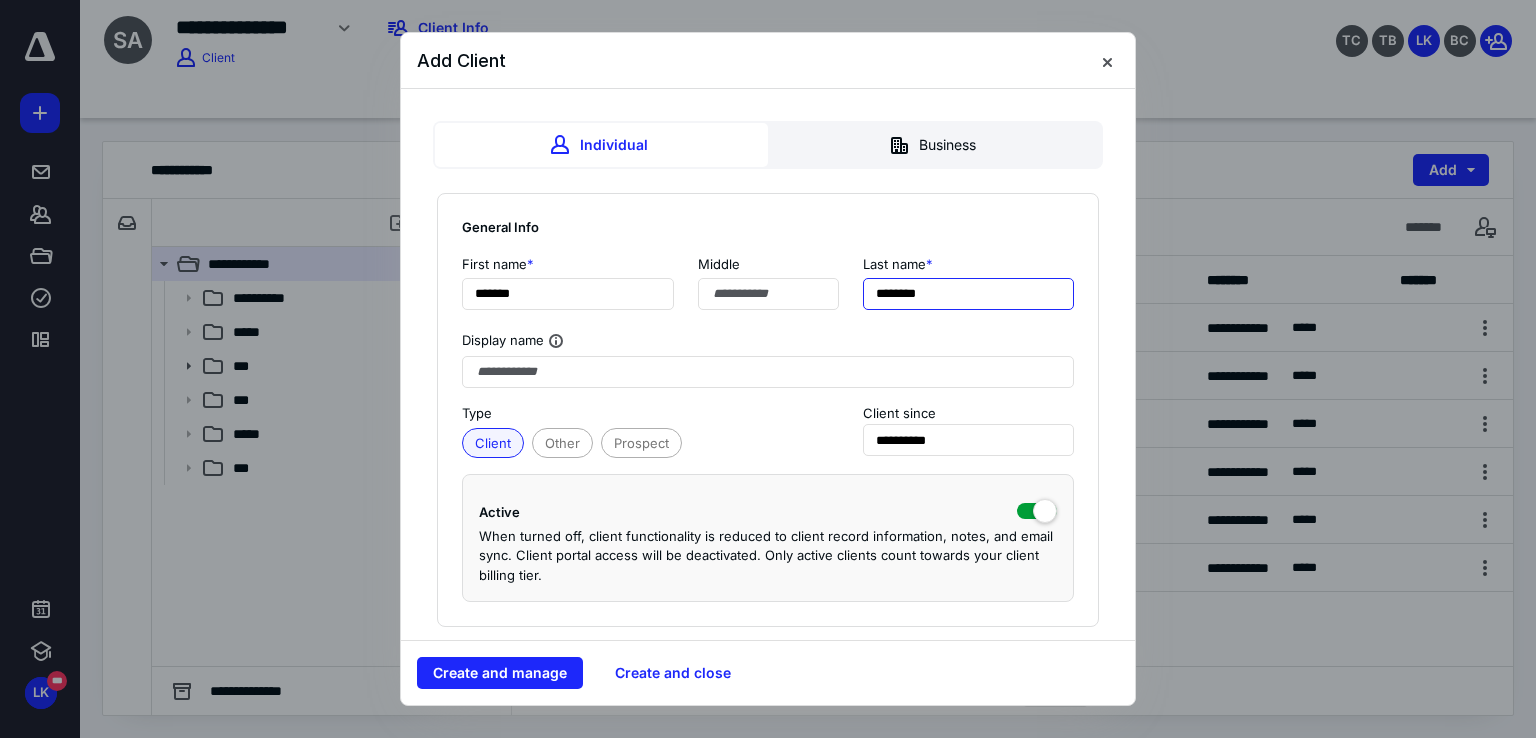 scroll, scrollTop: 400, scrollLeft: 0, axis: vertical 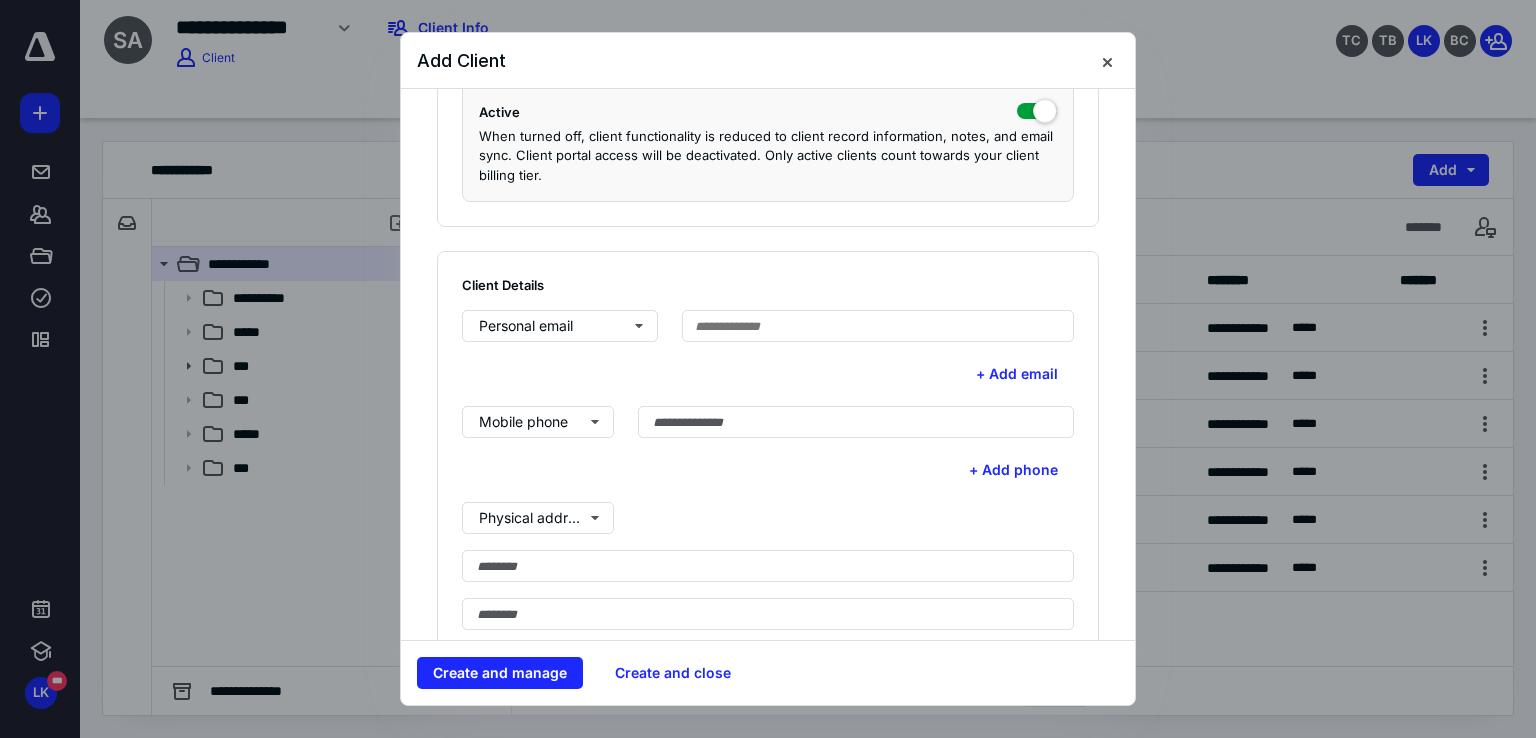 type on "********" 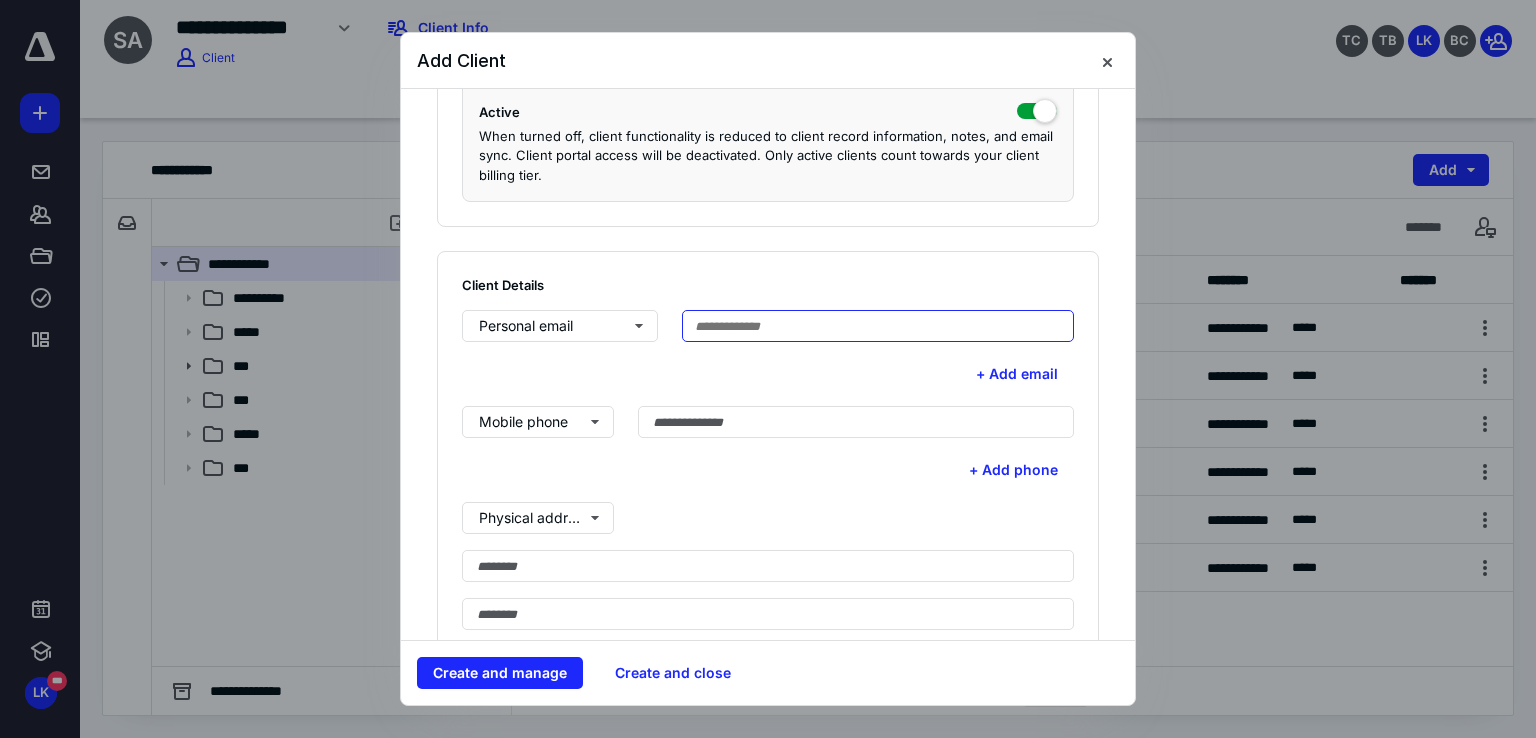 click at bounding box center [878, 326] 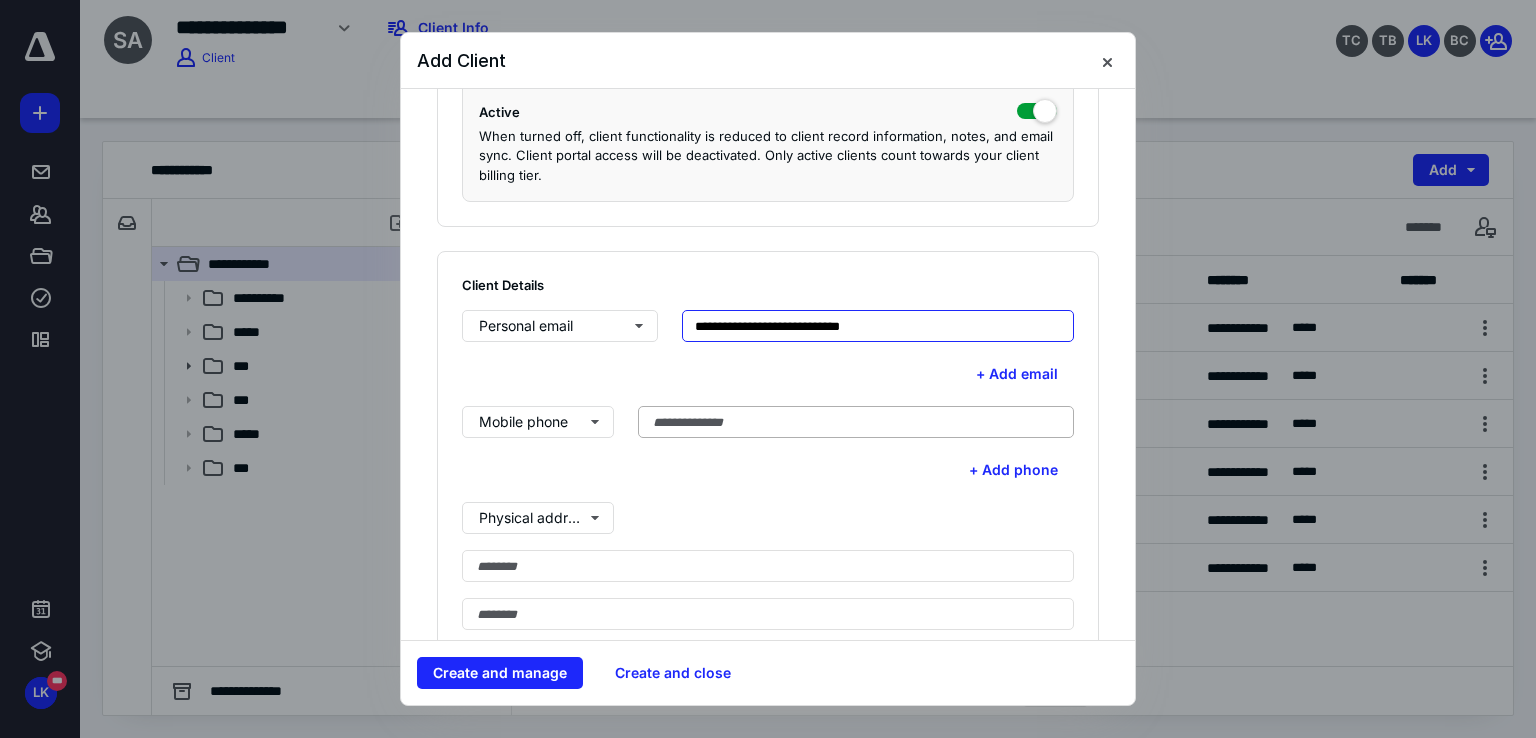 type on "**********" 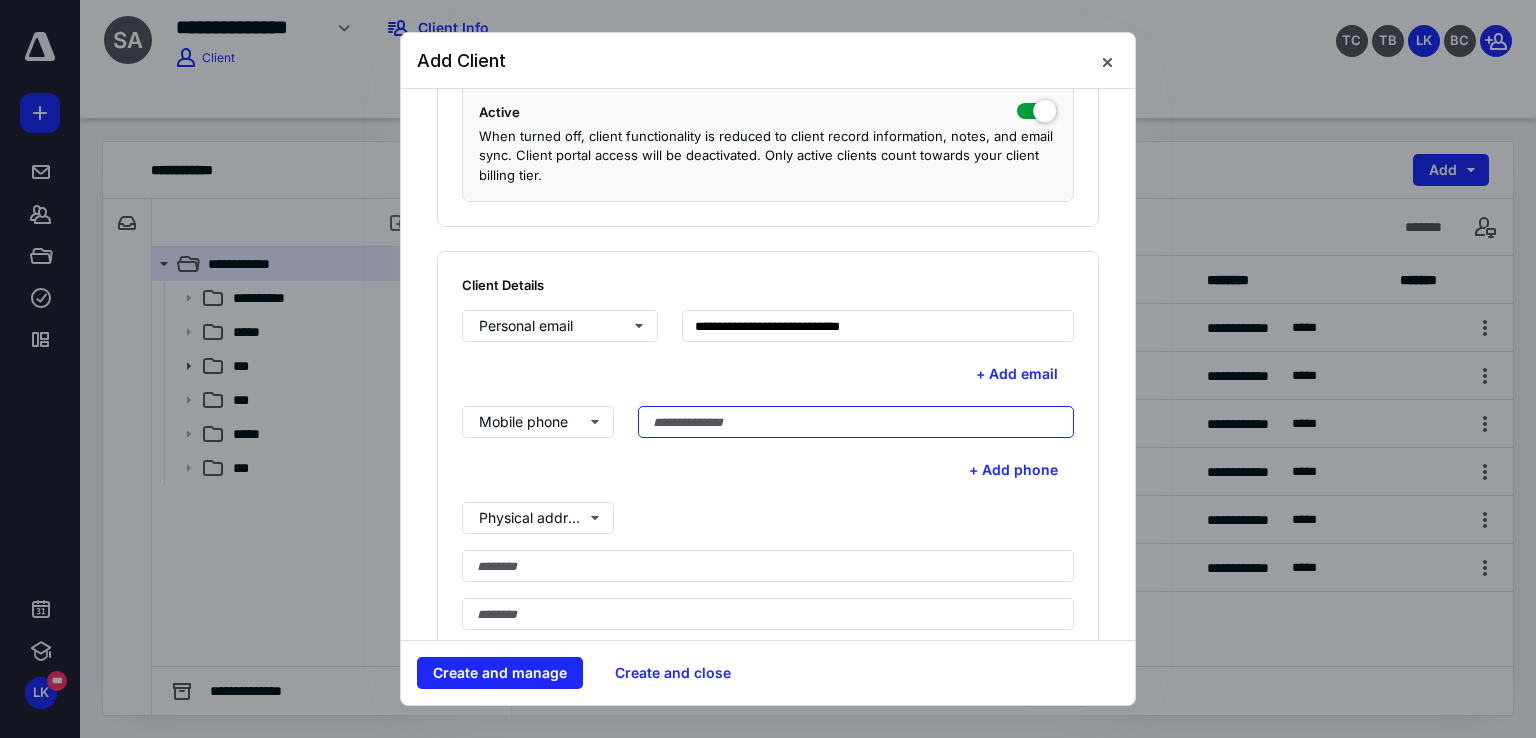 click at bounding box center (856, 422) 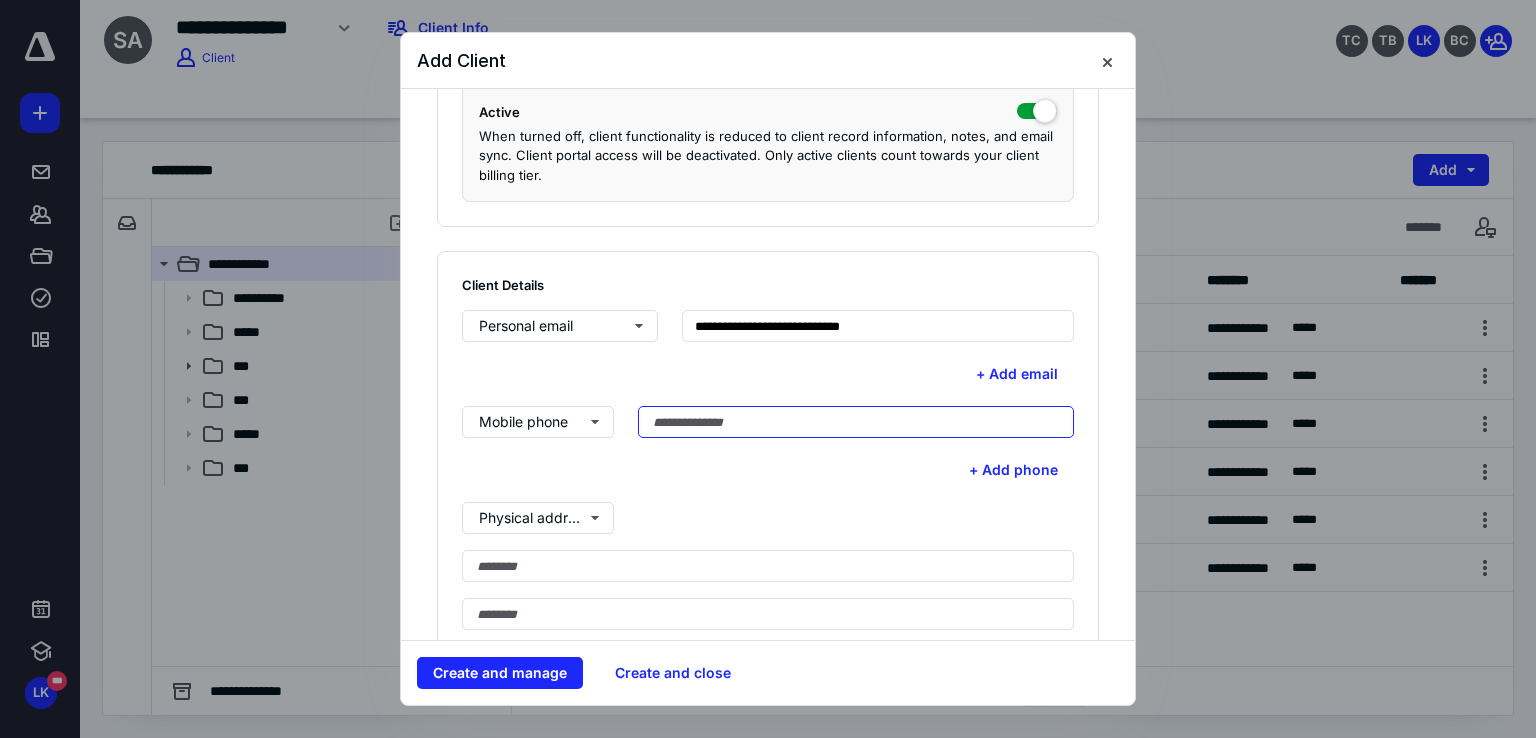 click at bounding box center [856, 422] 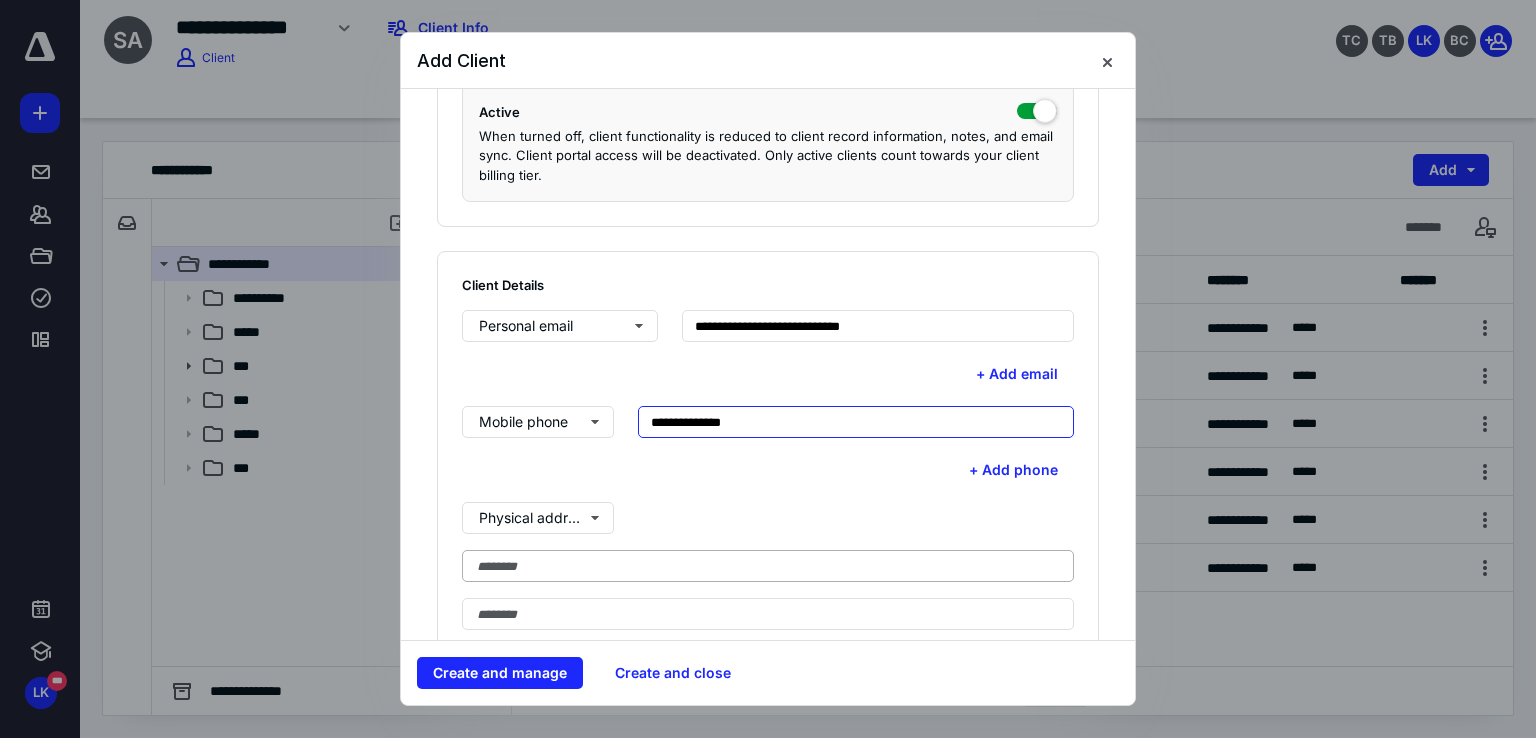 scroll, scrollTop: 500, scrollLeft: 0, axis: vertical 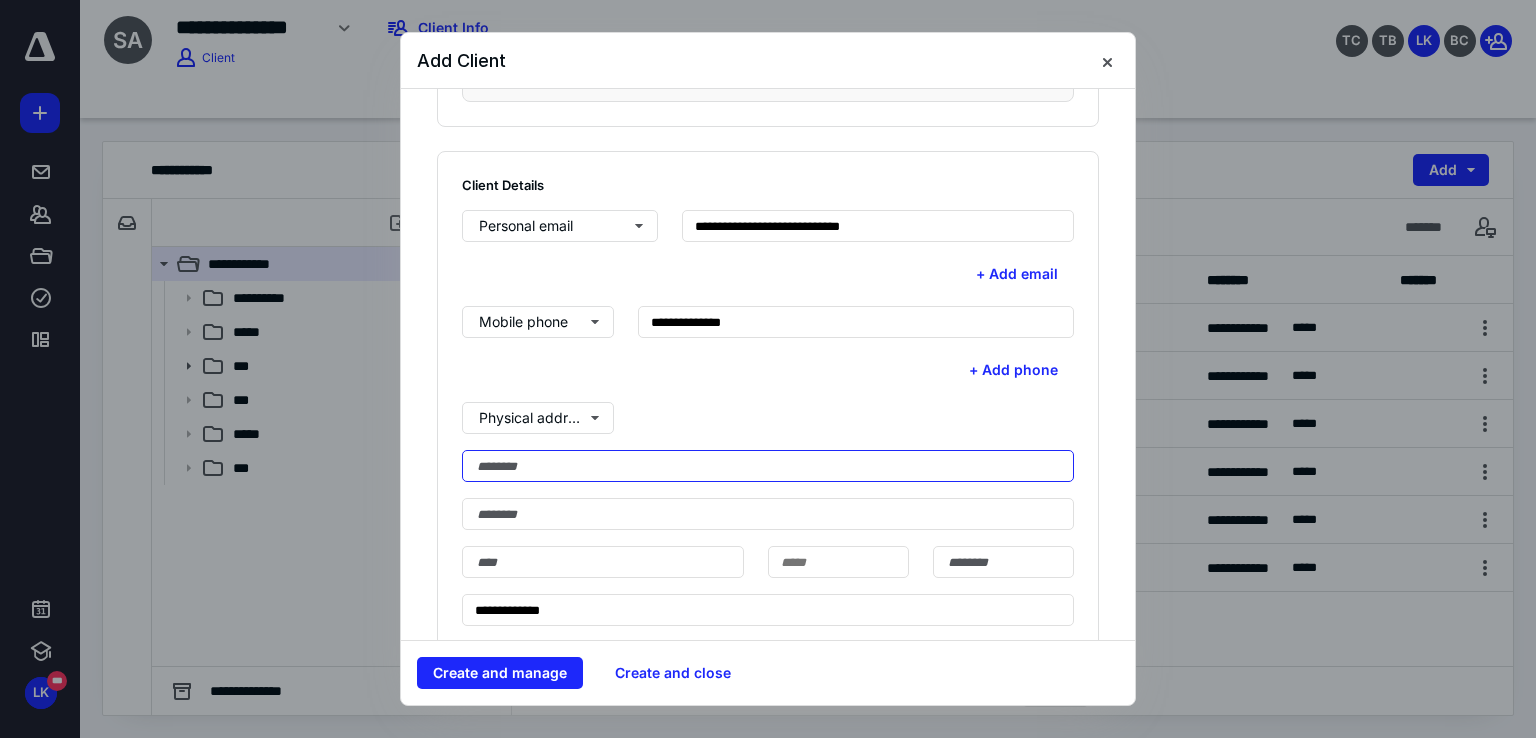 click at bounding box center [768, 466] 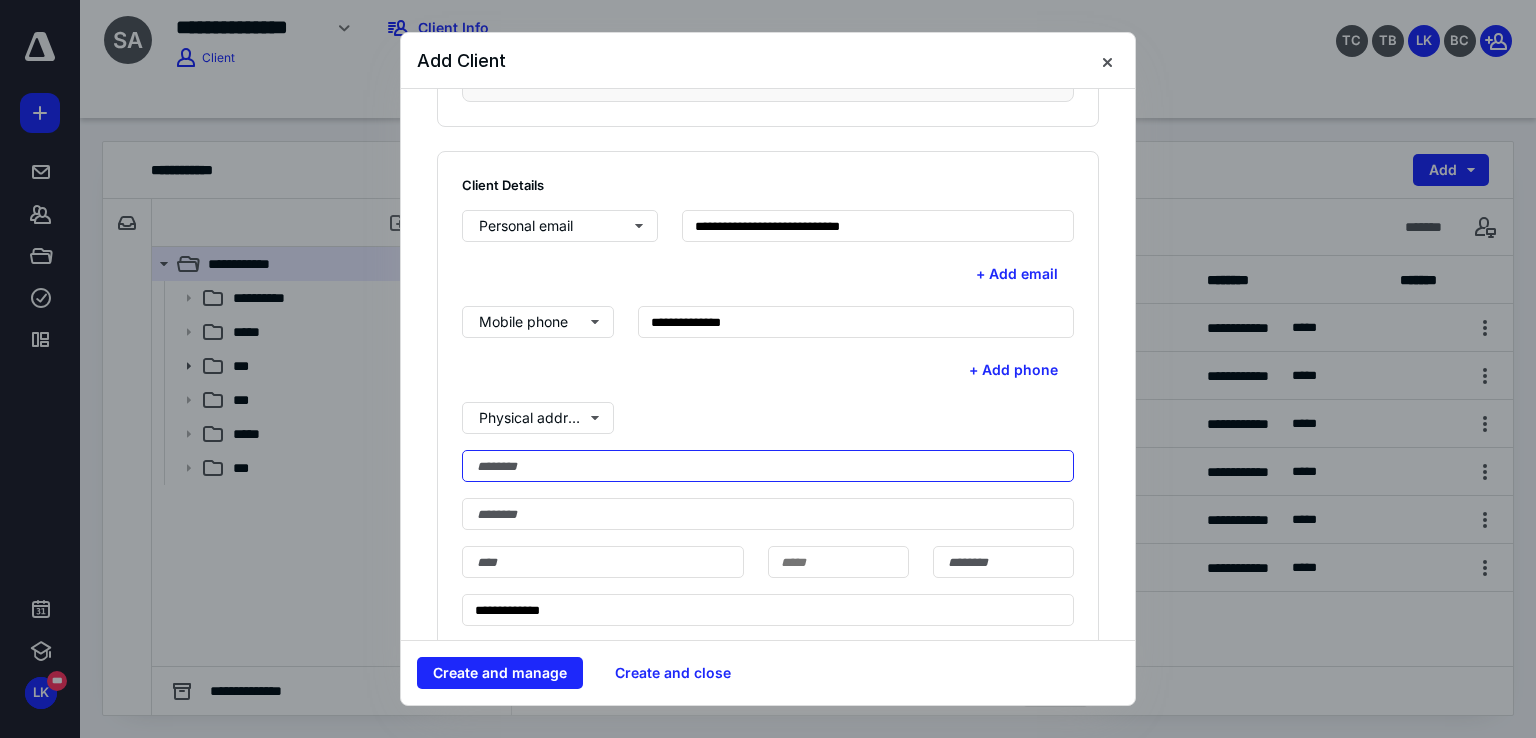 click at bounding box center [768, 466] 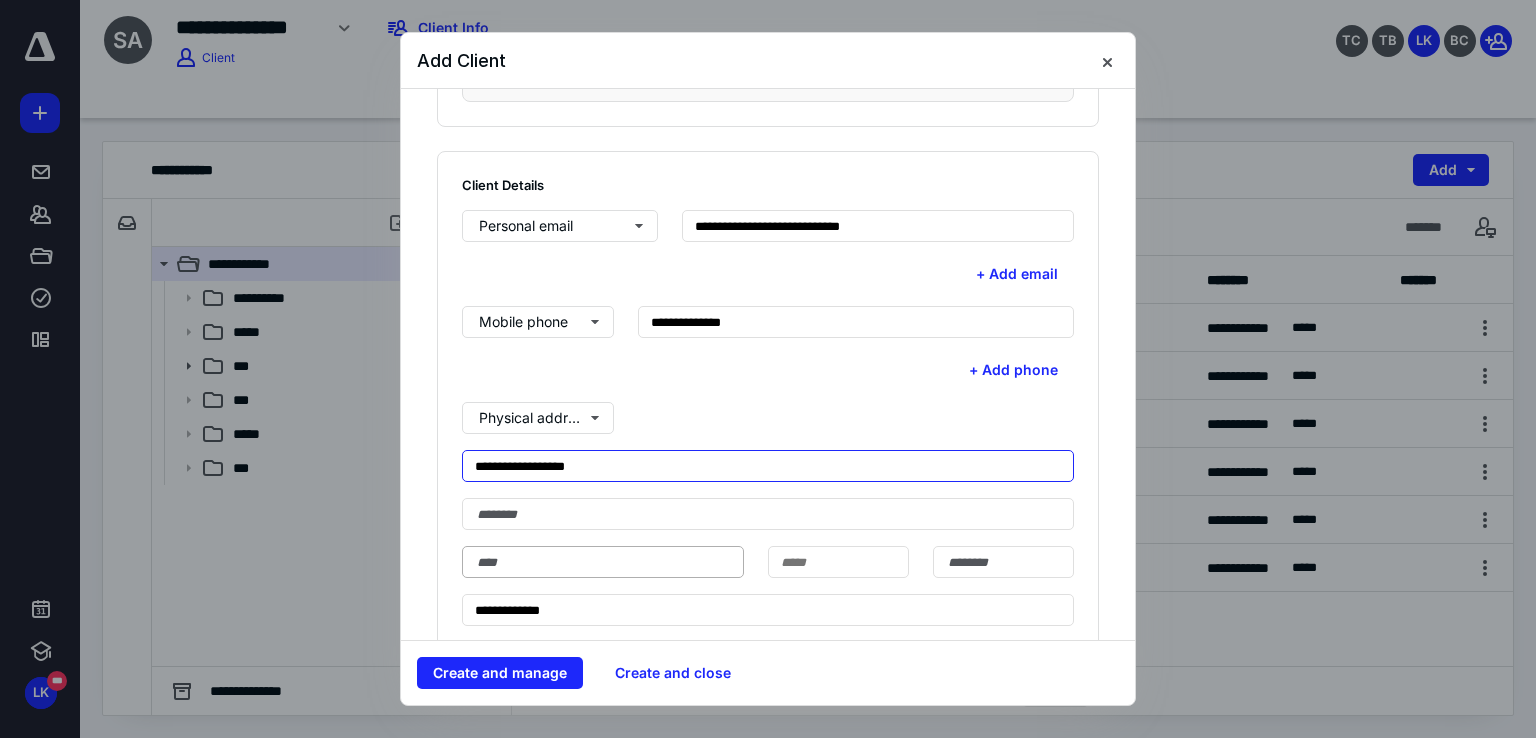 type on "**********" 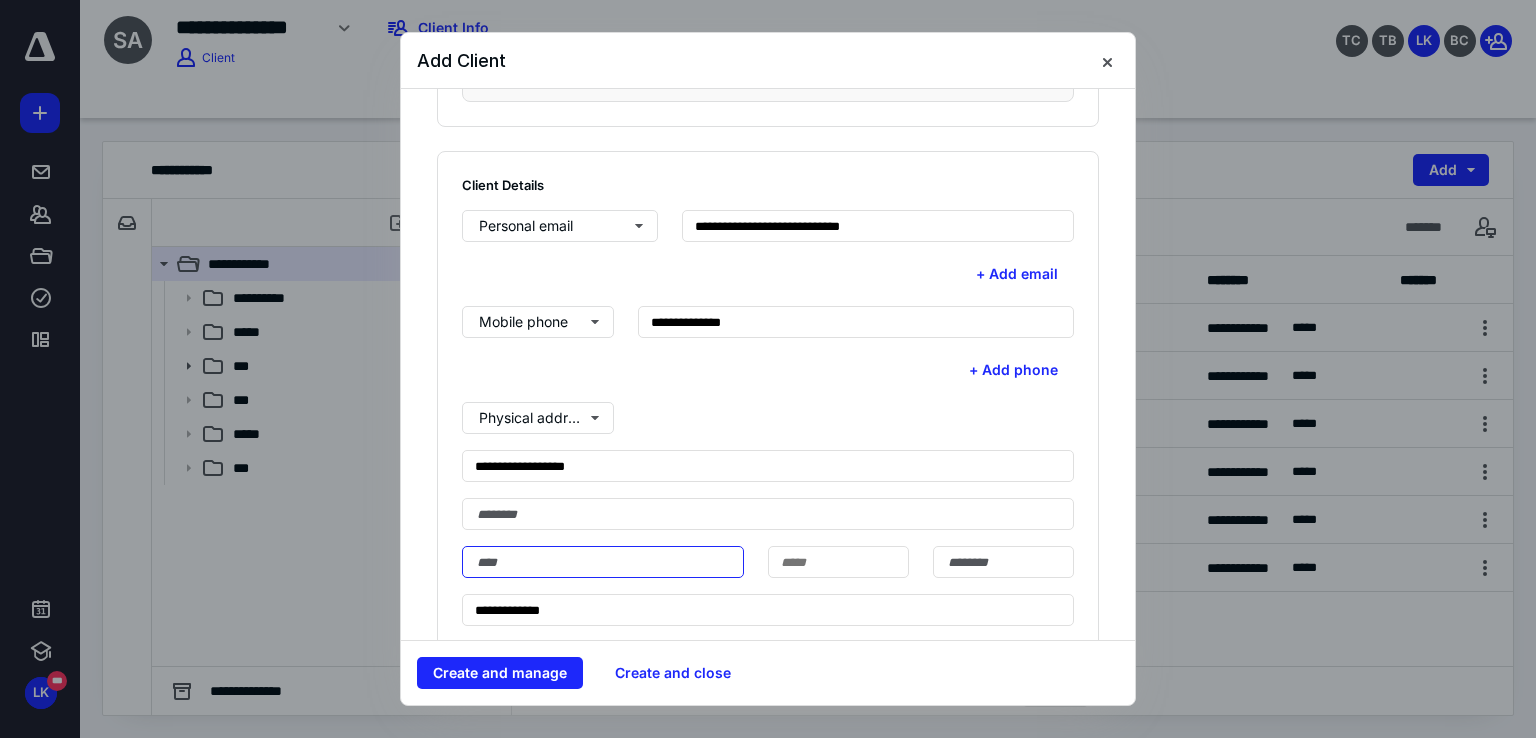 click at bounding box center [603, 562] 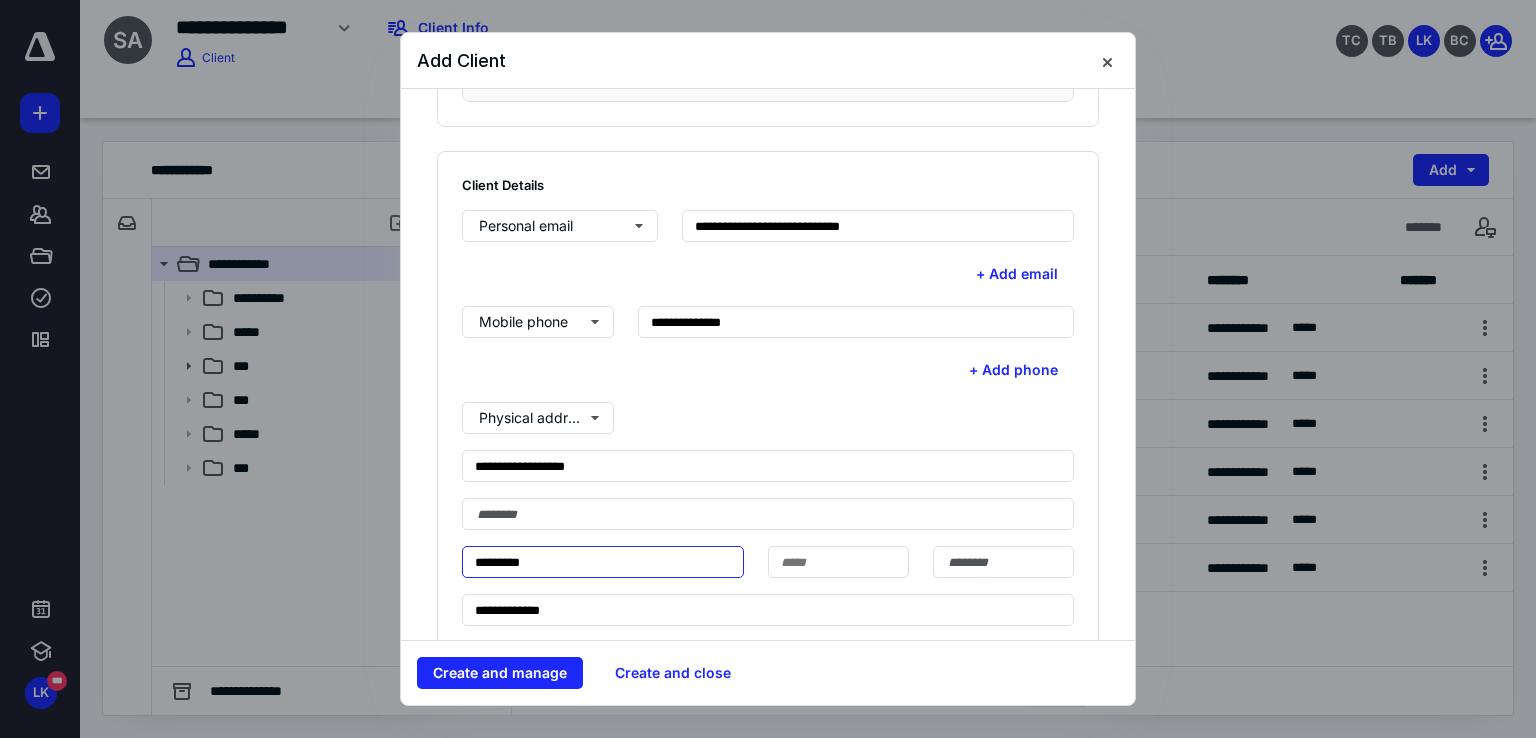 type on "*********" 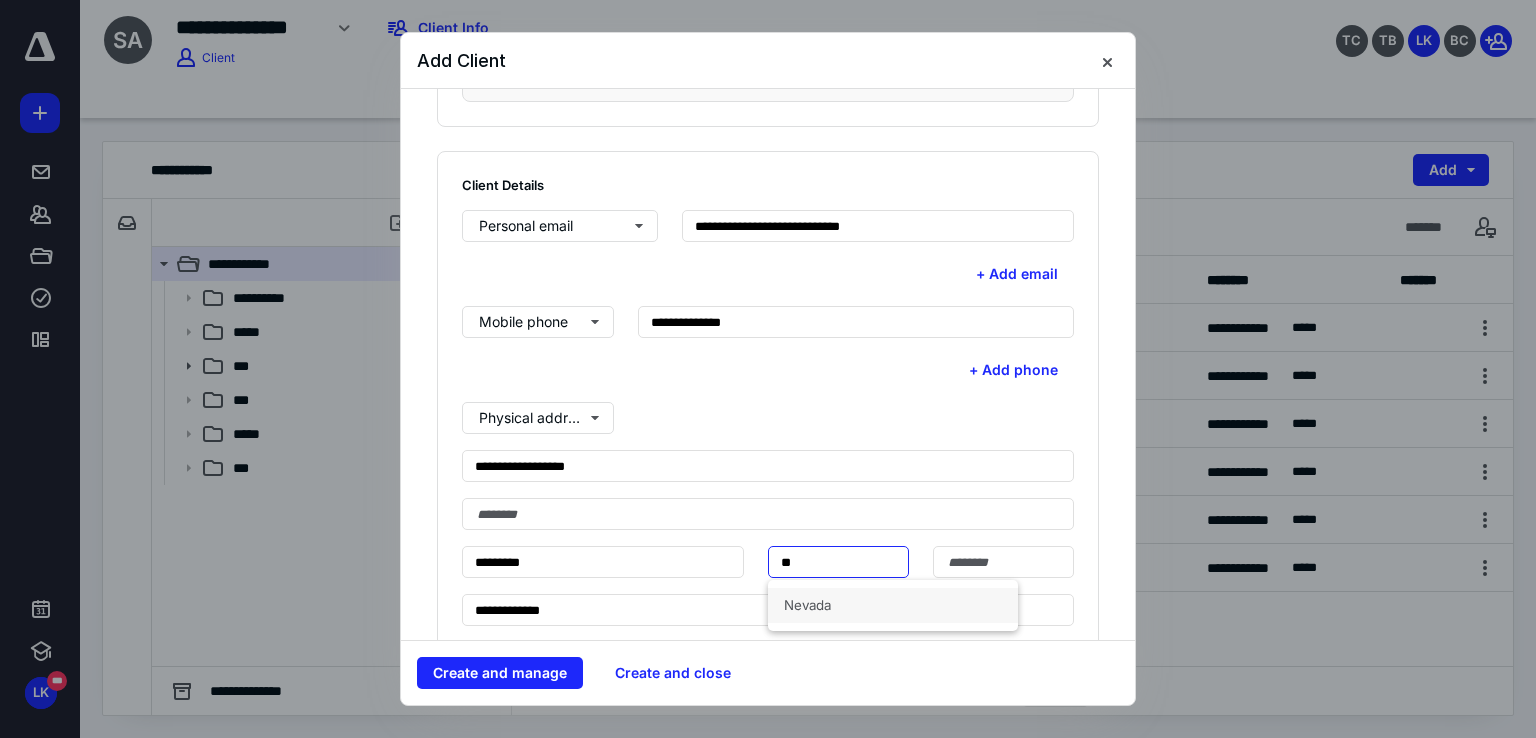 click on "Nevada" at bounding box center [893, 605] 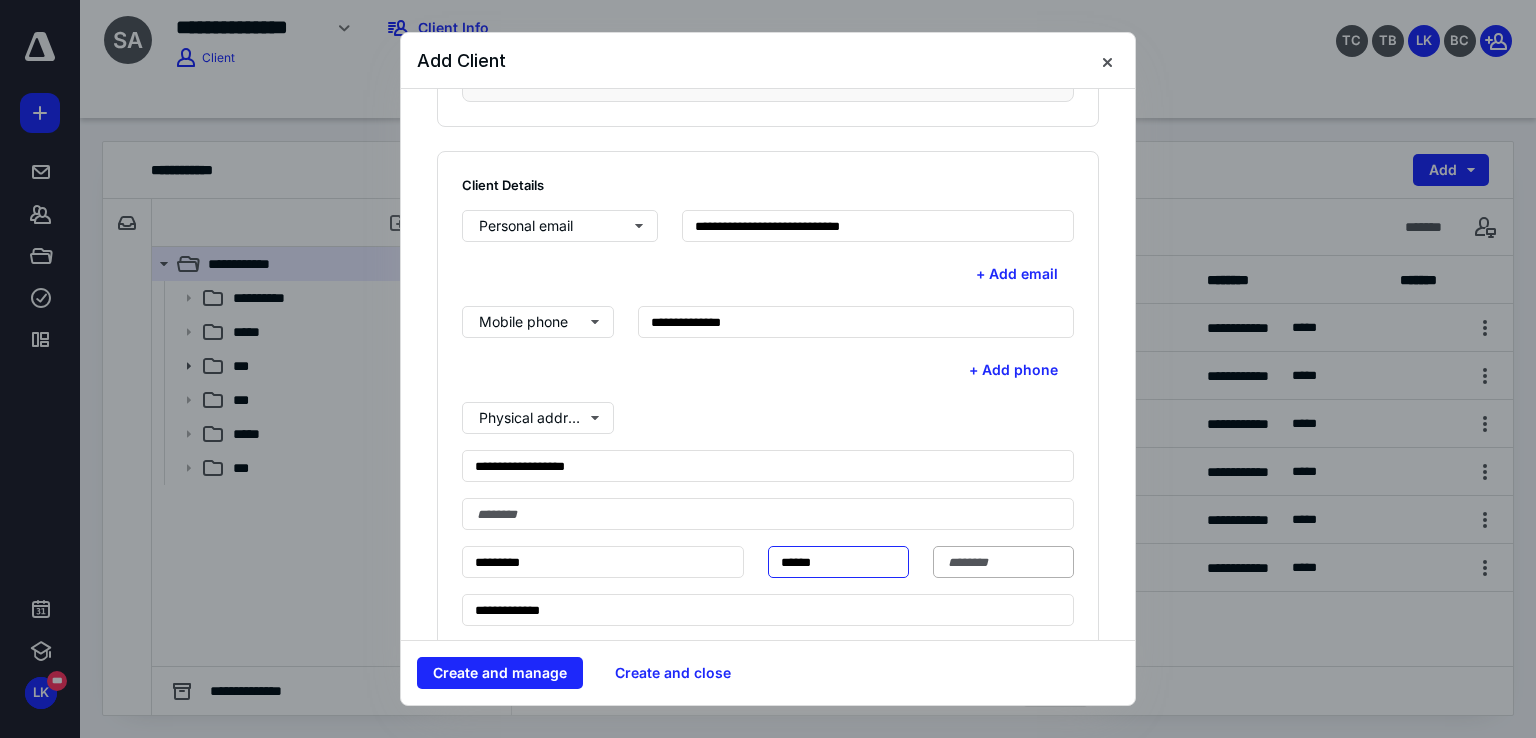 type on "******" 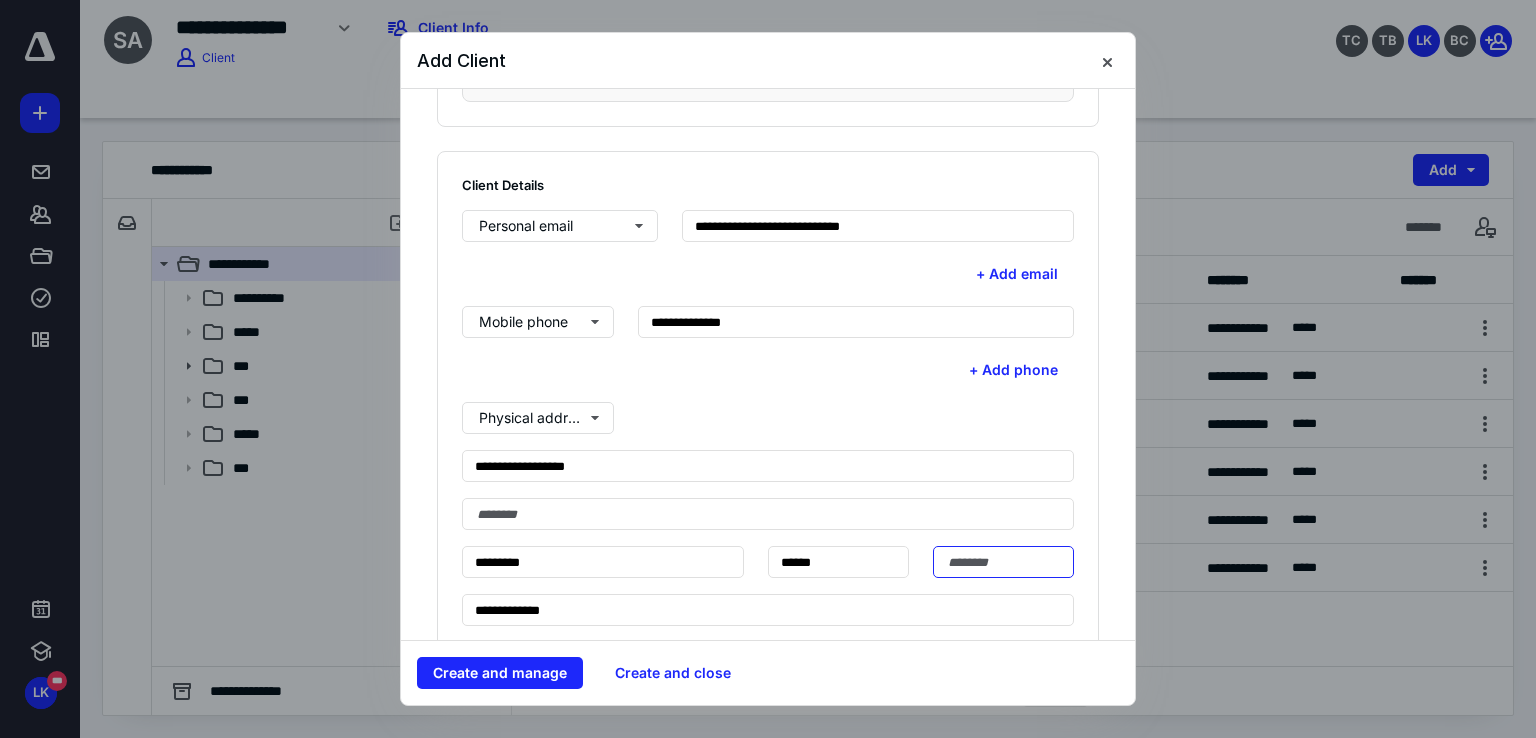 click at bounding box center [1003, 562] 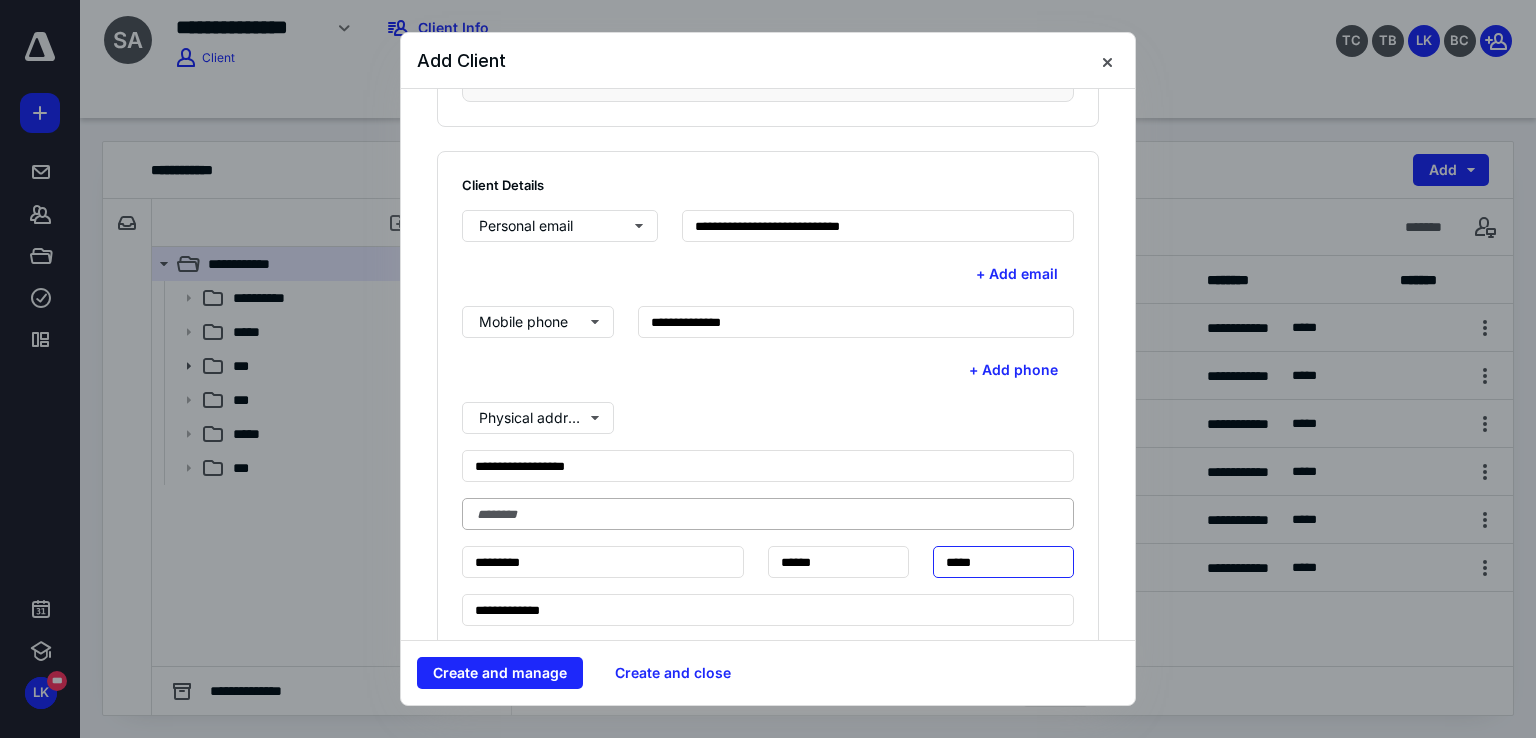 type on "*****" 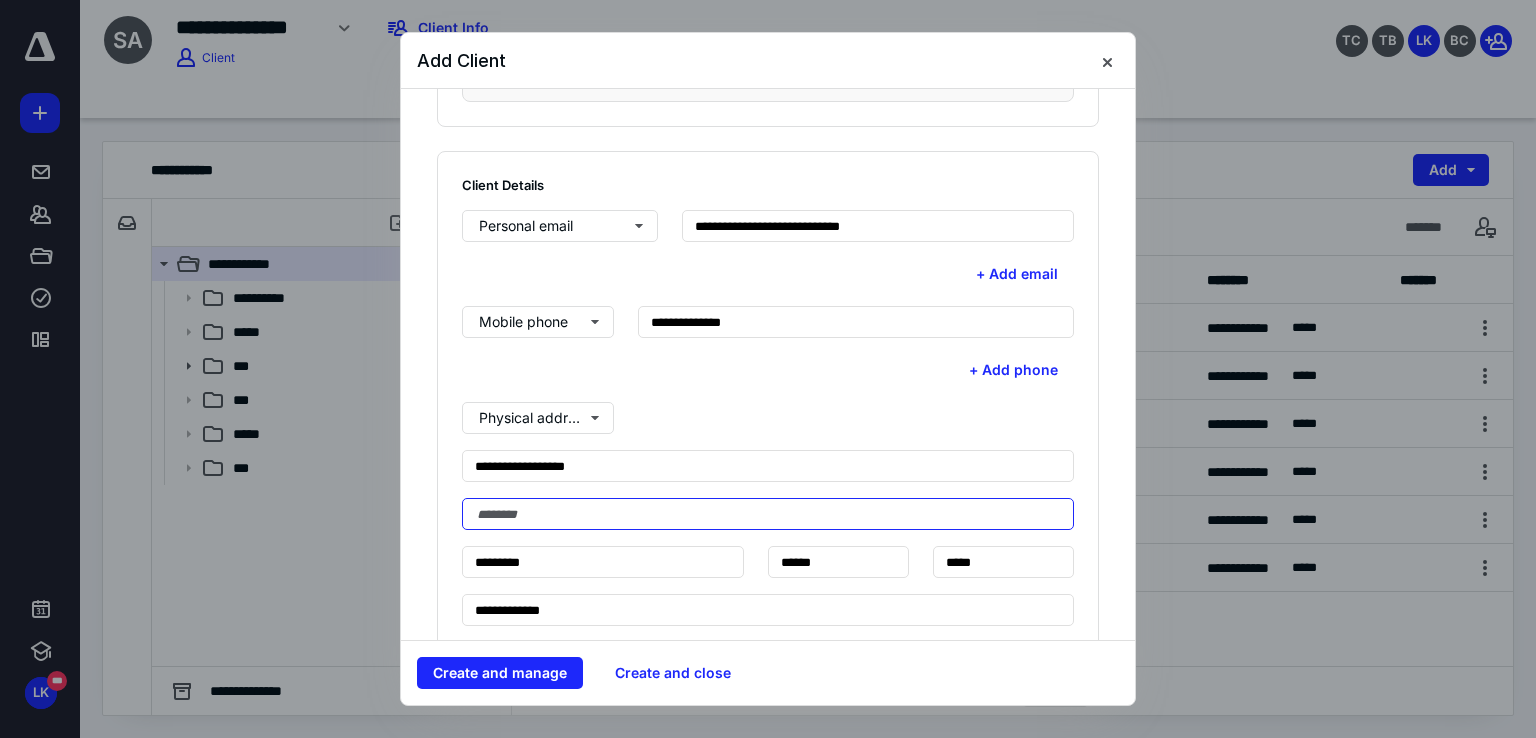 click at bounding box center (768, 514) 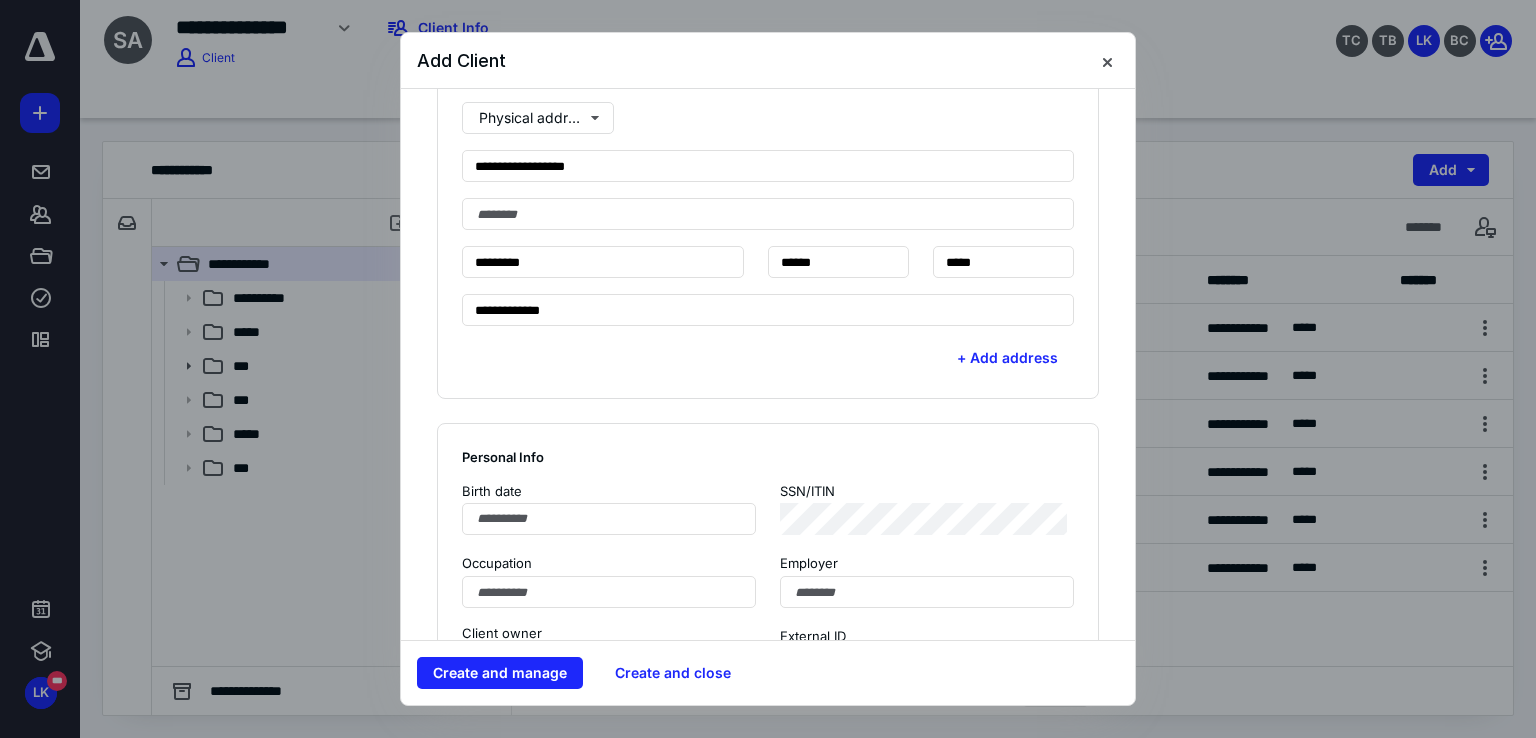 click on "Birth date SSN/ITIN Occupation Employer" at bounding box center [768, 545] 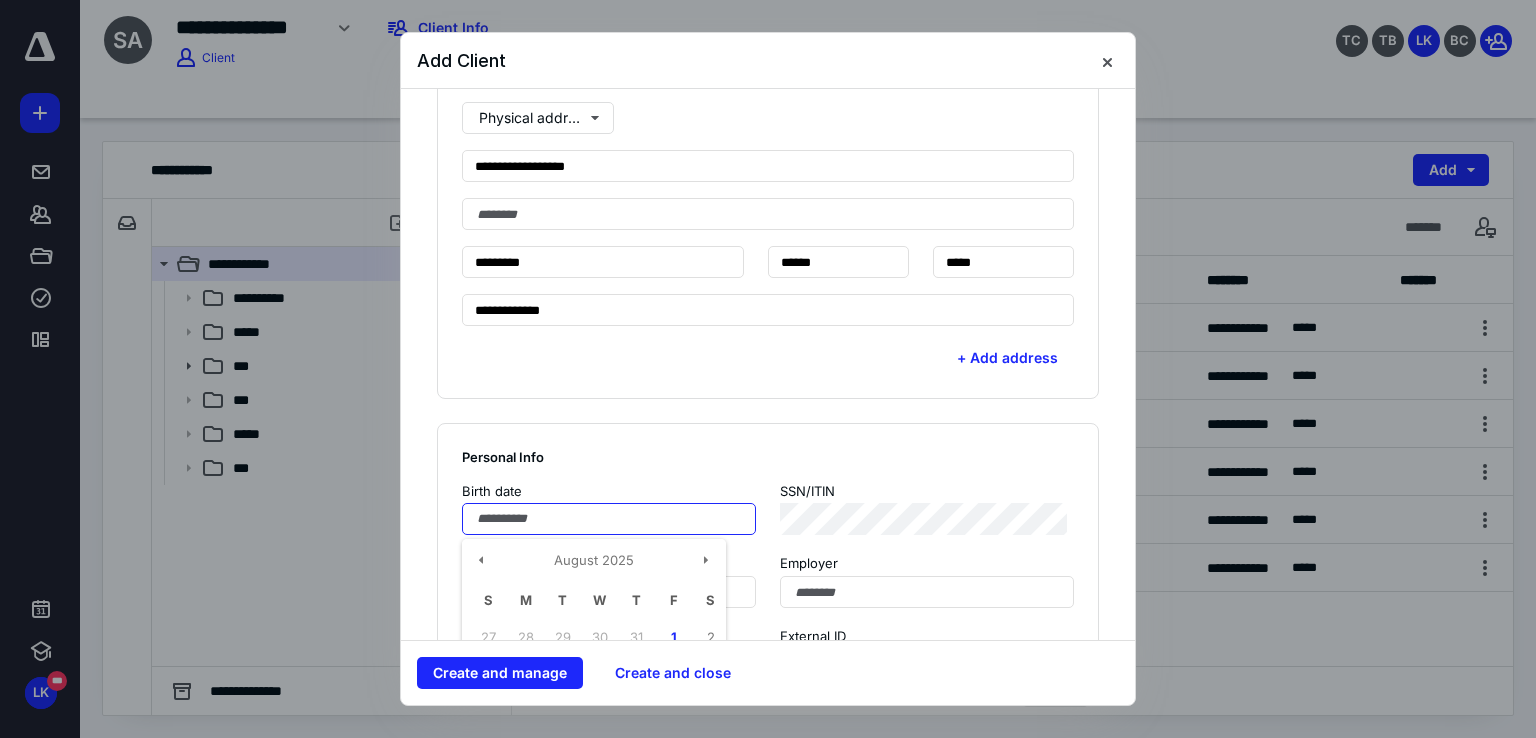 click at bounding box center (609, 519) 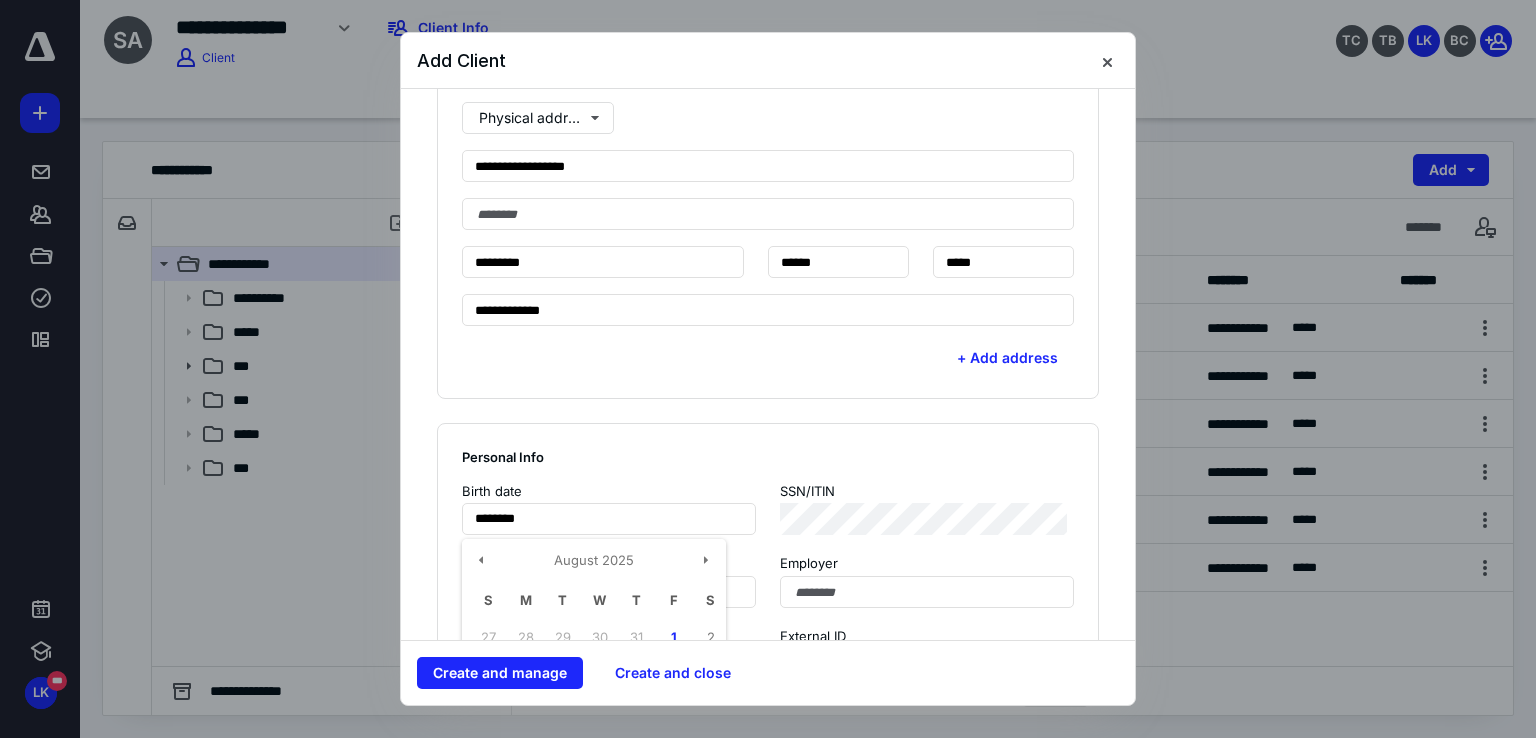 type on "**********" 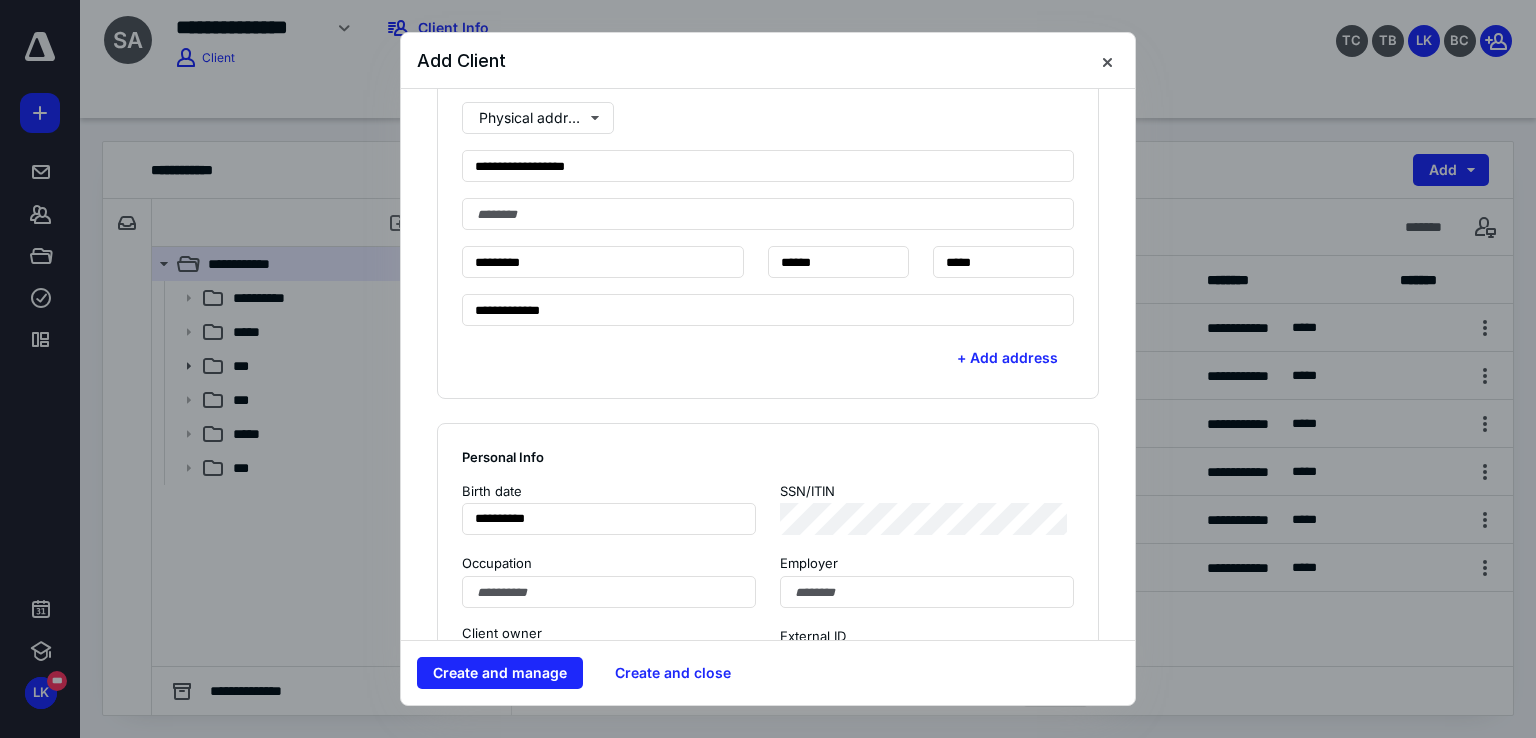 click on "**********" at bounding box center (768, 606) 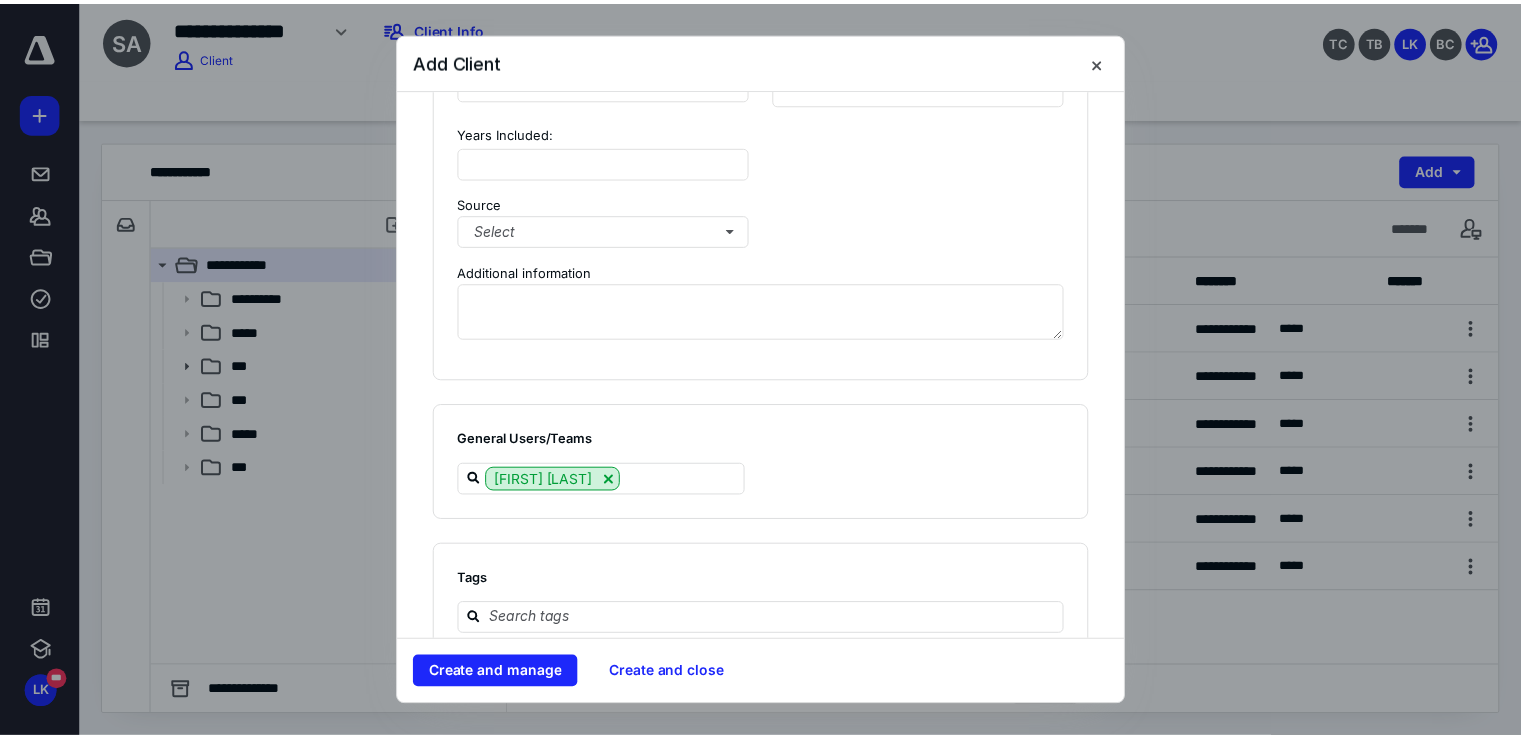 scroll, scrollTop: 1748, scrollLeft: 0, axis: vertical 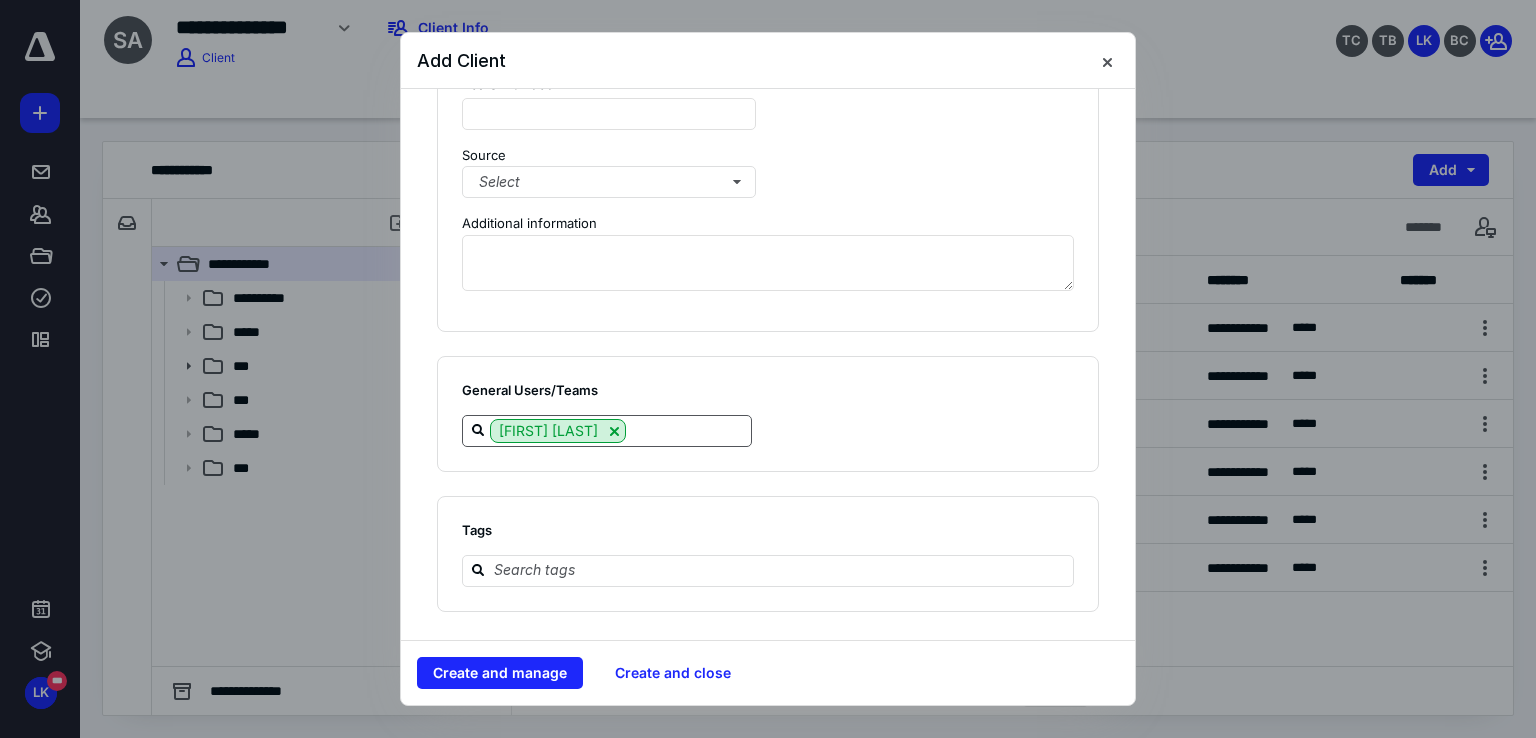 click at bounding box center (688, 430) 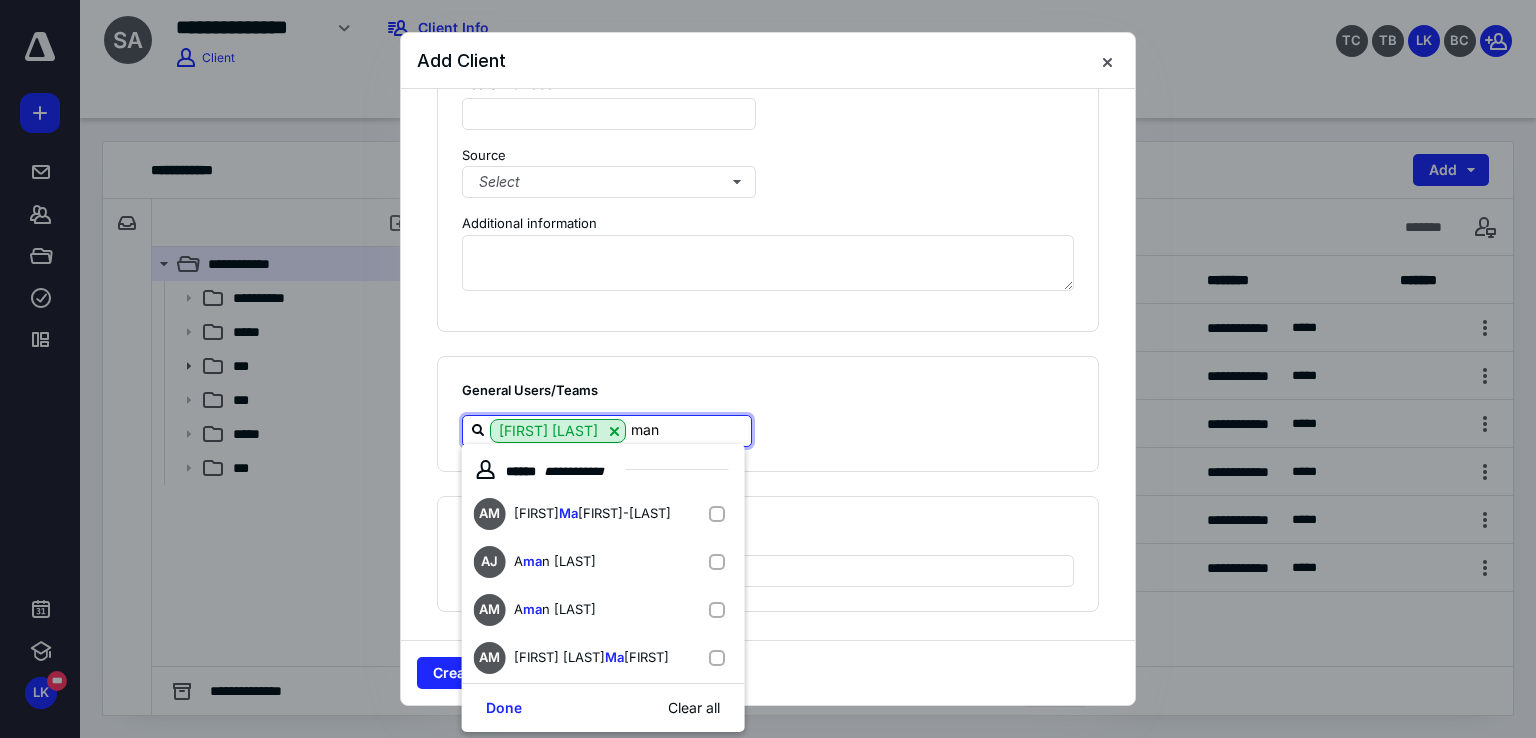 type on "[FIRST]" 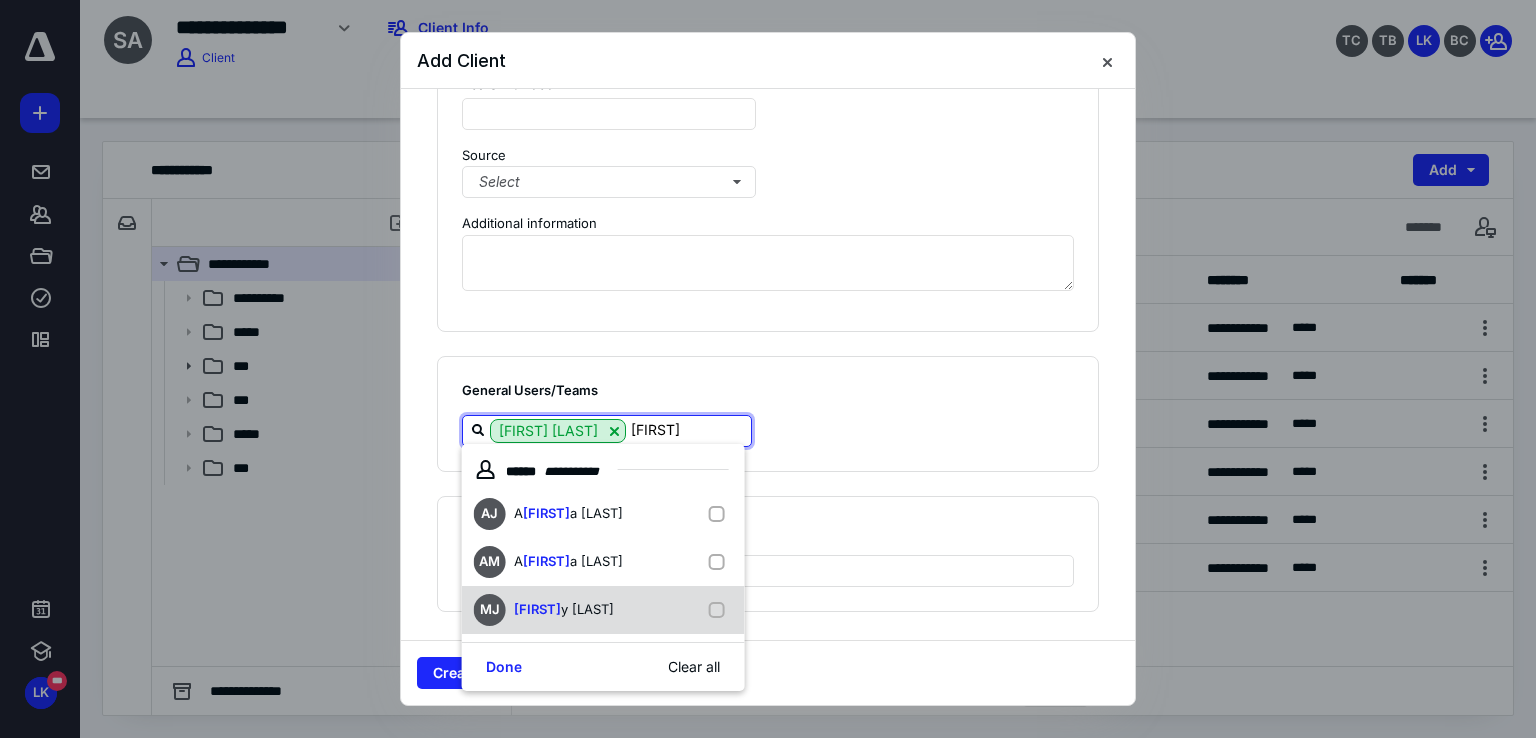 click on "[FIRST]" at bounding box center [537, 609] 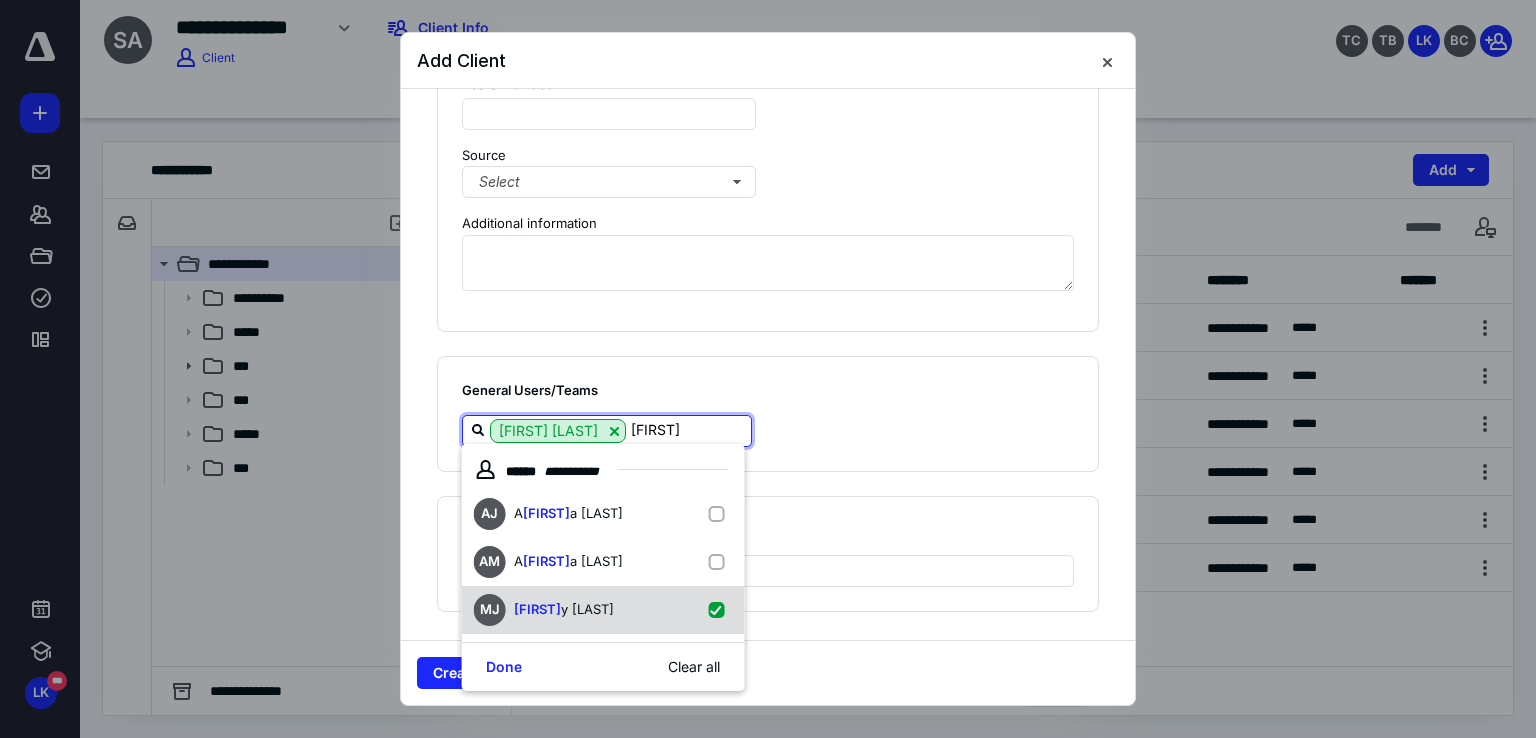checkbox on "true" 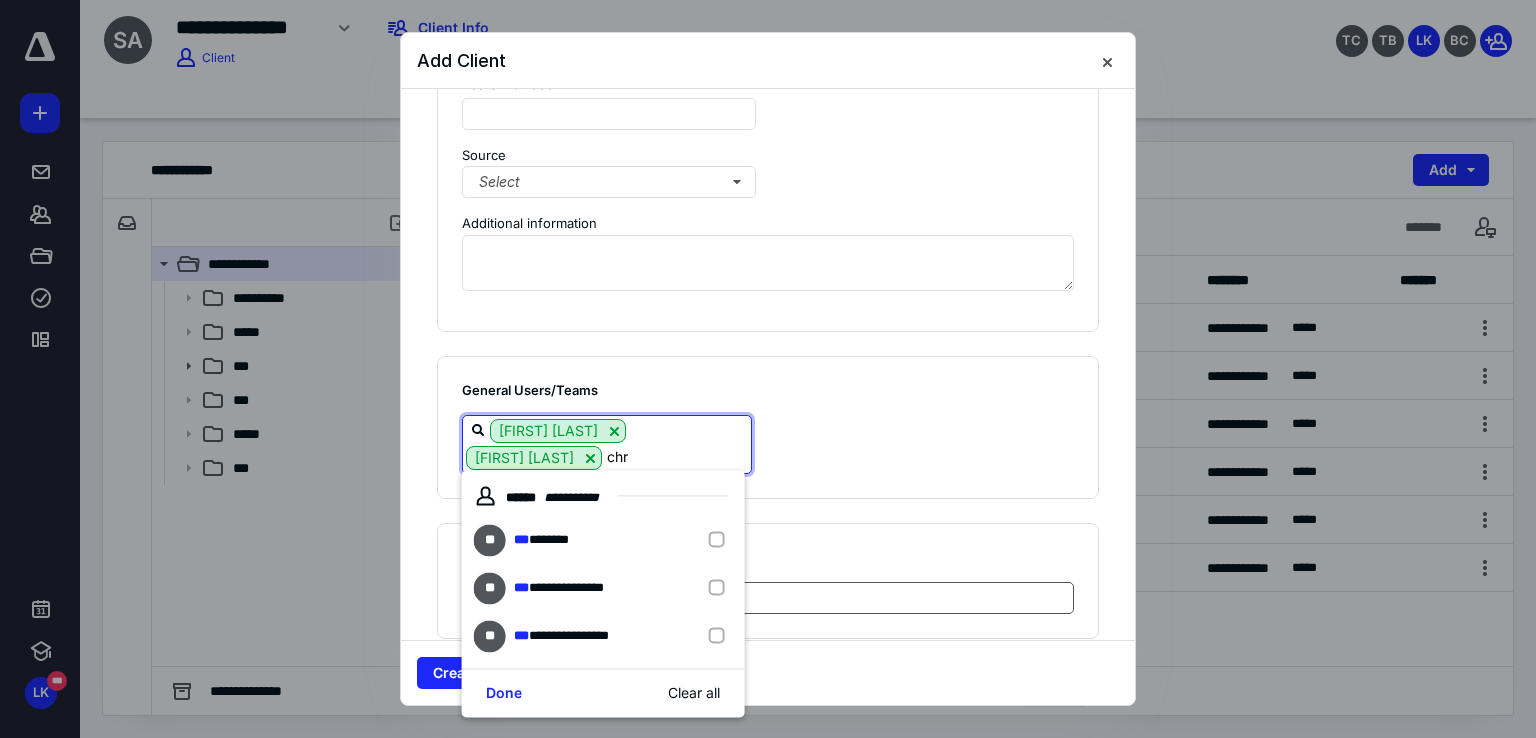 type on "[FIRST]" 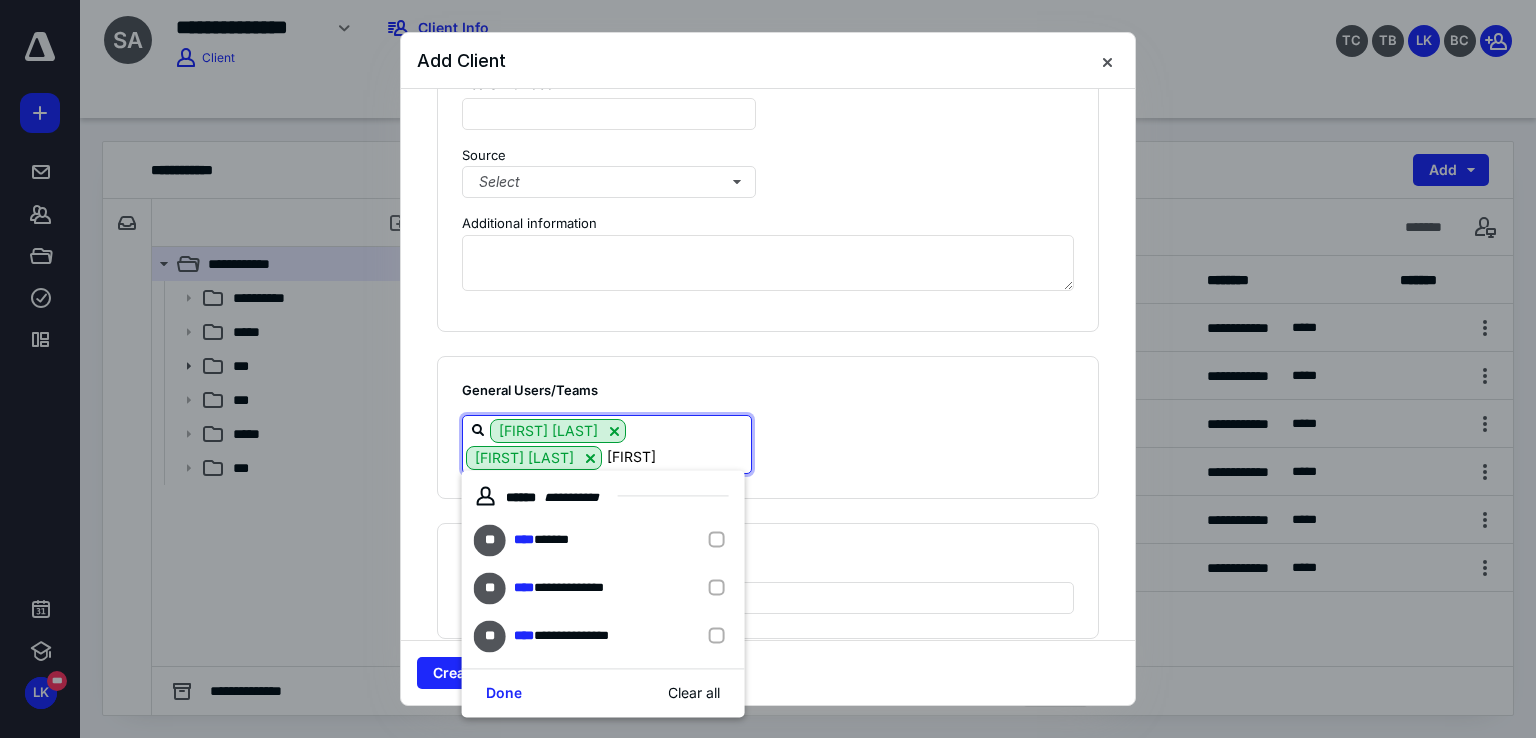 click on "**** [LAST]" at bounding box center (563, 589) 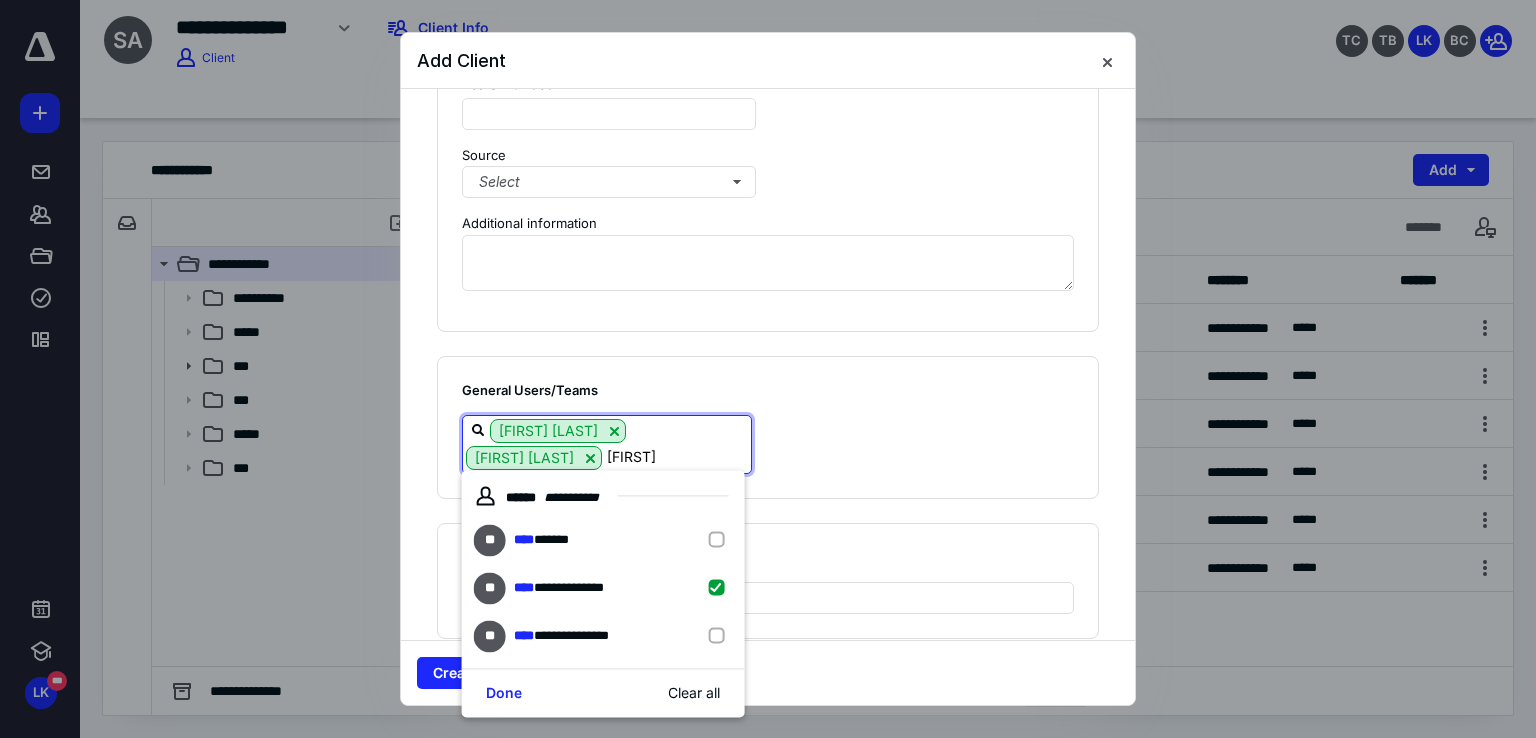 checkbox on "true" 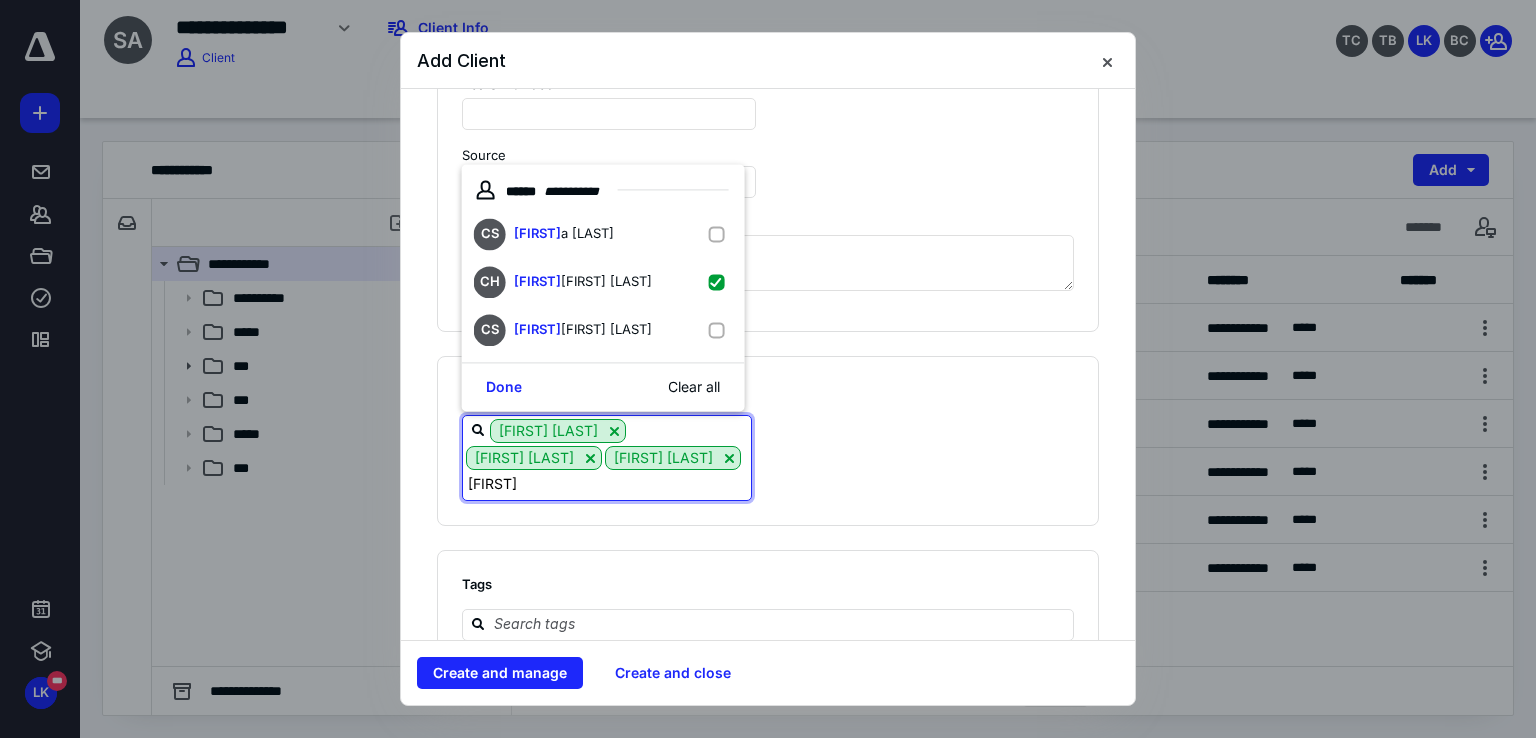 type on "[FIRST]" 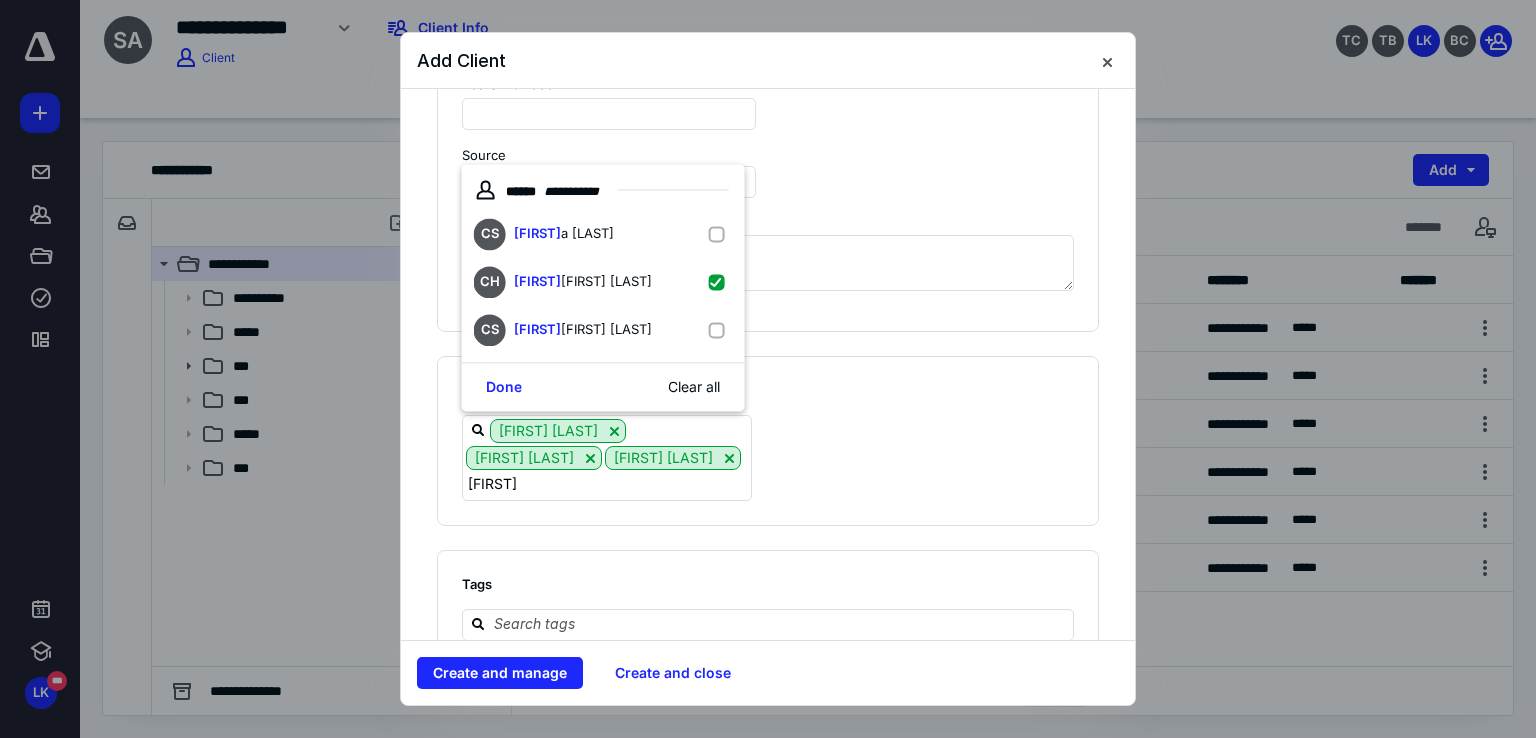 click on "Tags" at bounding box center (768, 584) 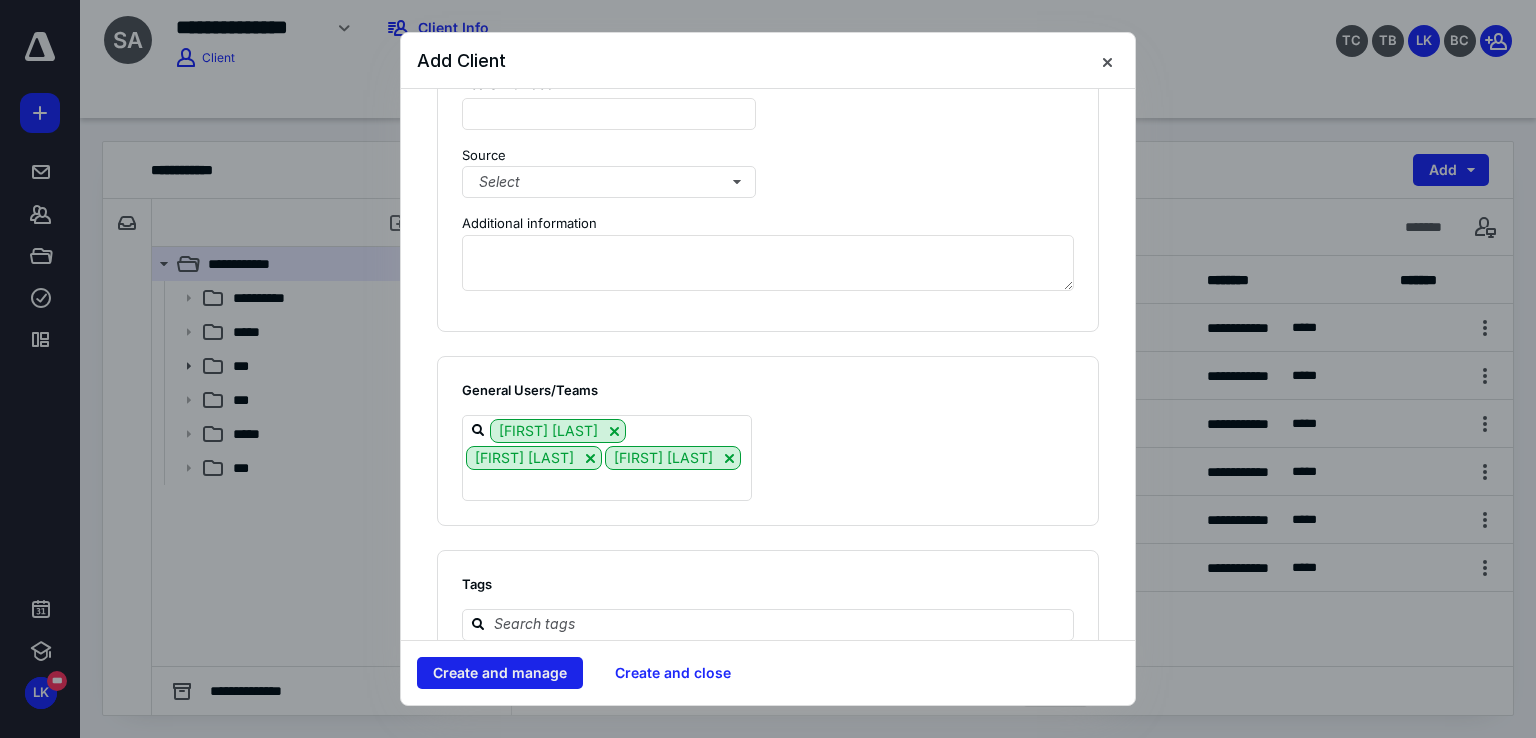 click on "Create and manage" at bounding box center (500, 673) 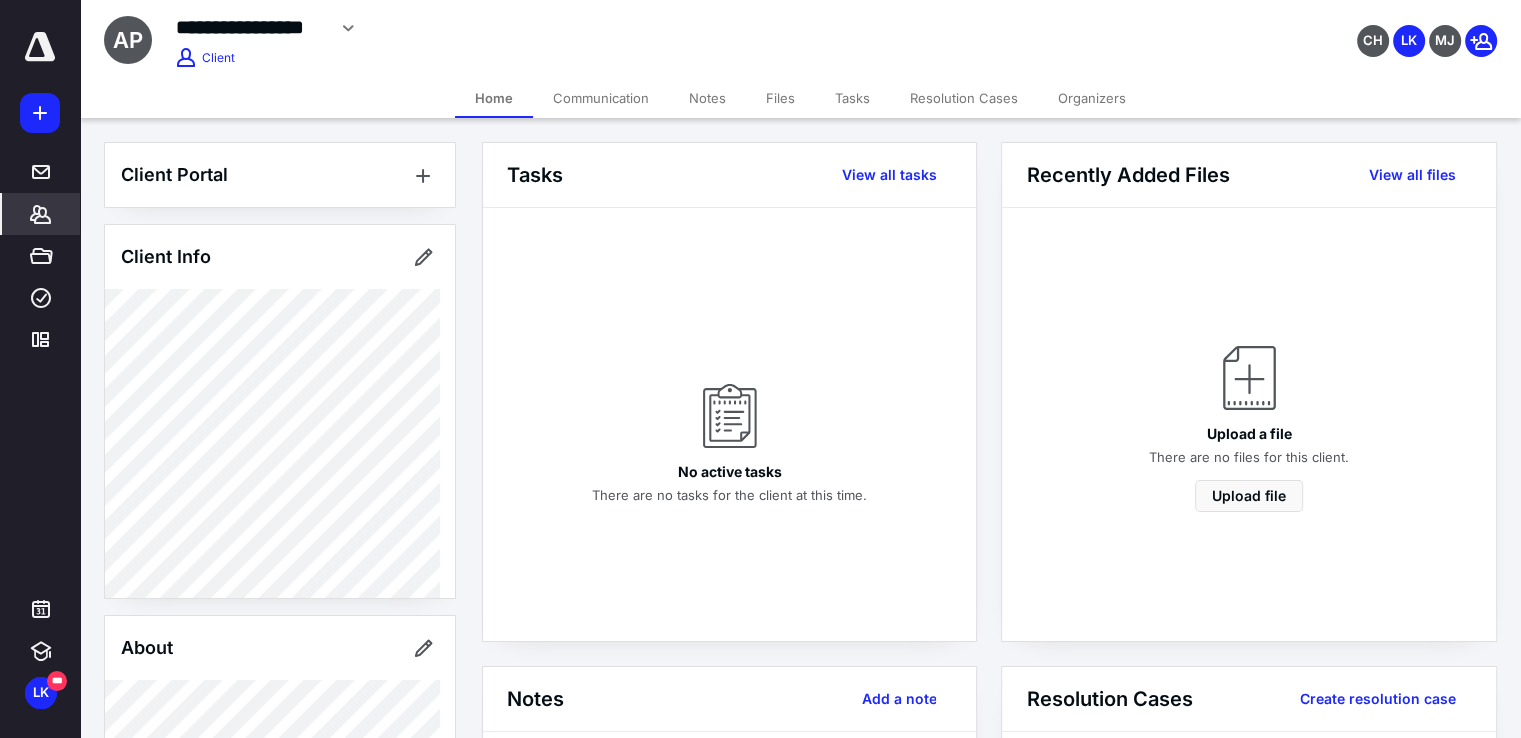 click on "Files" at bounding box center [780, 98] 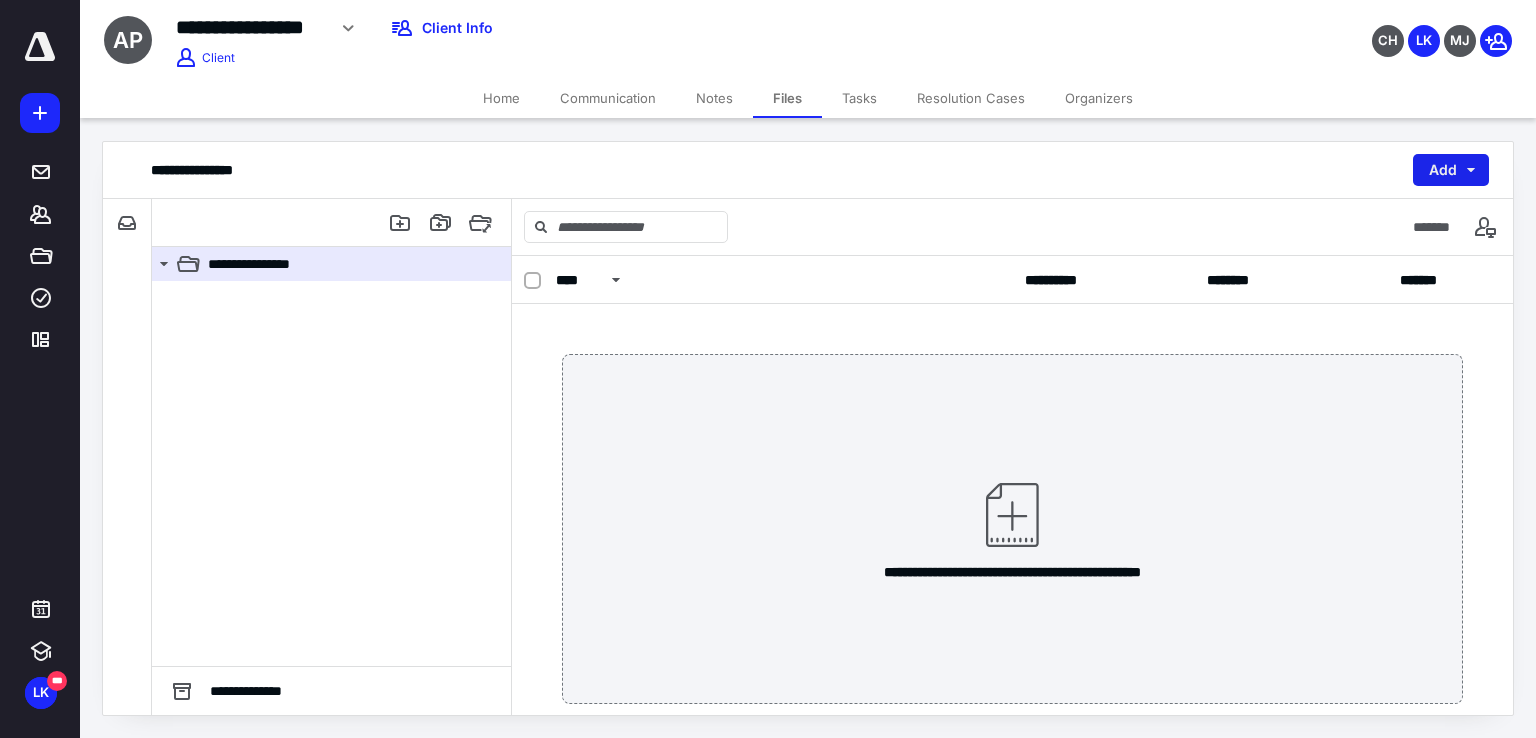 click on "Add" at bounding box center [1451, 170] 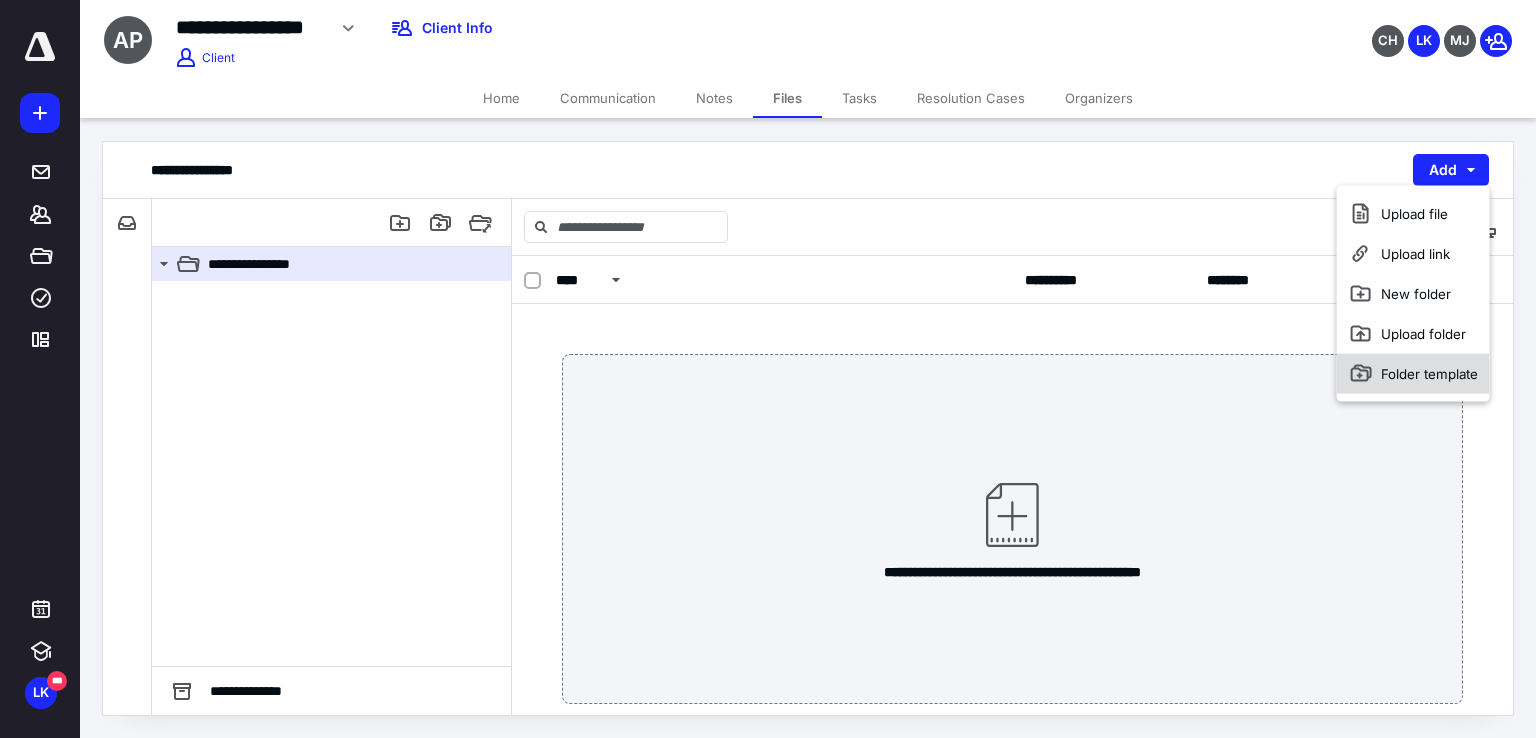 click on "Folder template" at bounding box center [1413, 374] 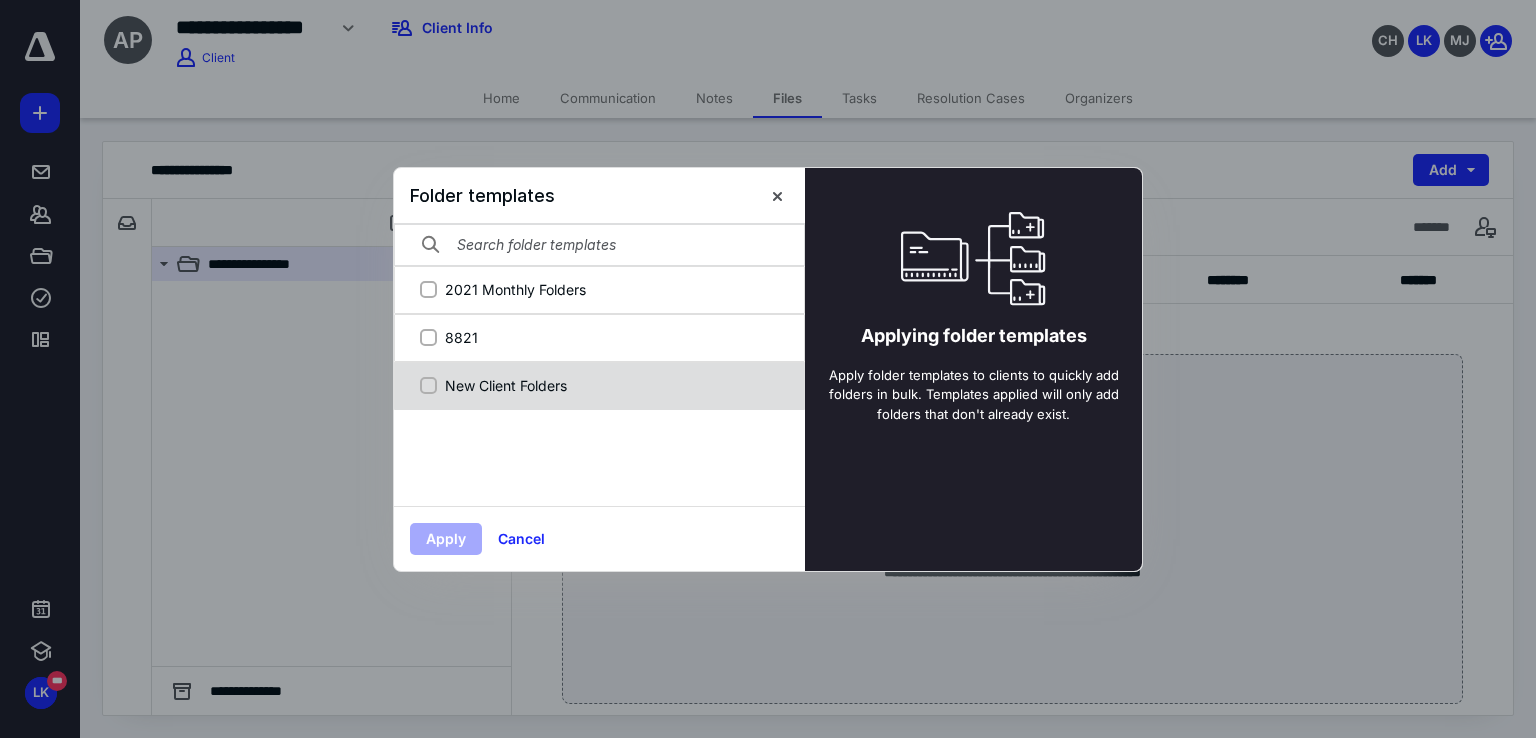 click on "New Client Folders" at bounding box center [599, 386] 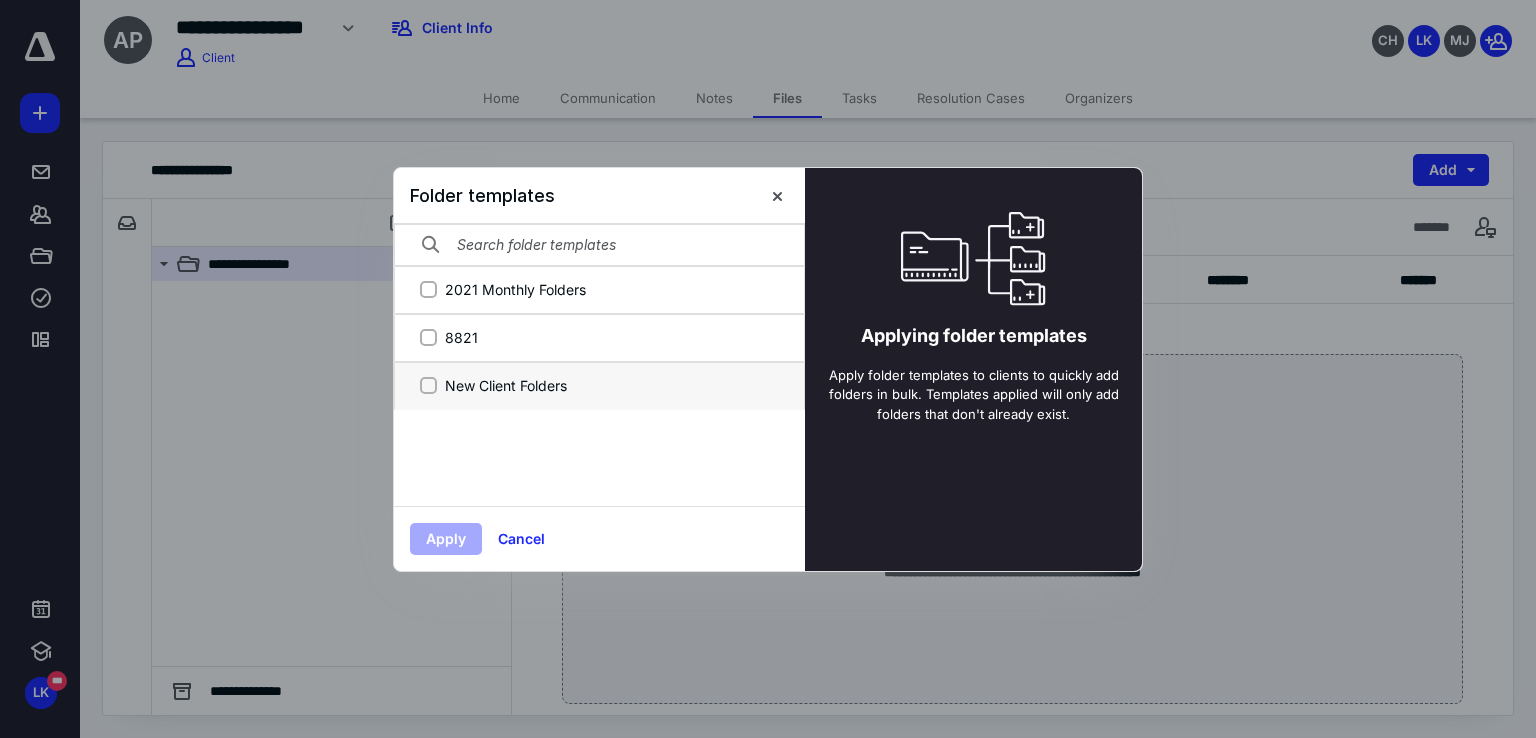 click on "New Client Folders" at bounding box center (428, 385) 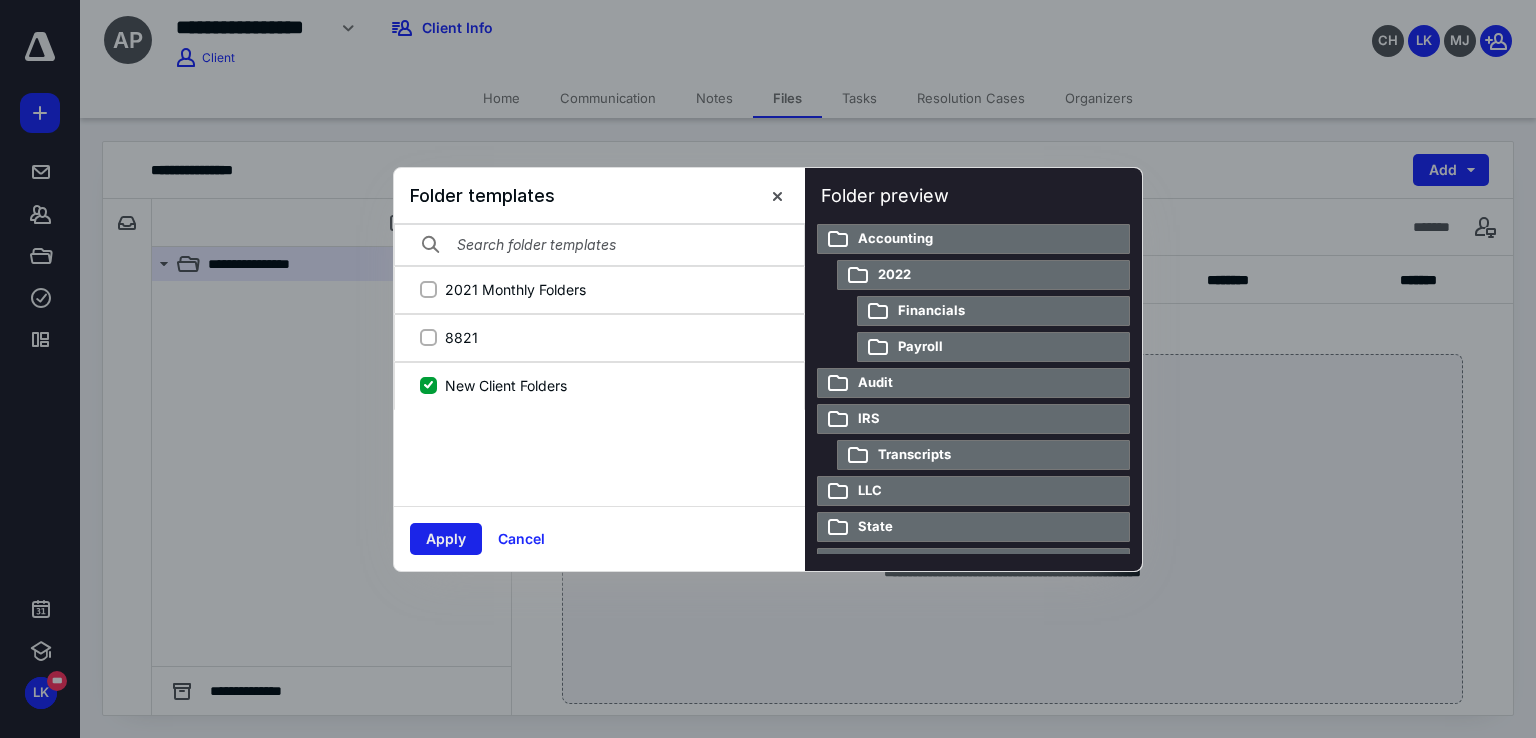 click on "Apply" at bounding box center [446, 539] 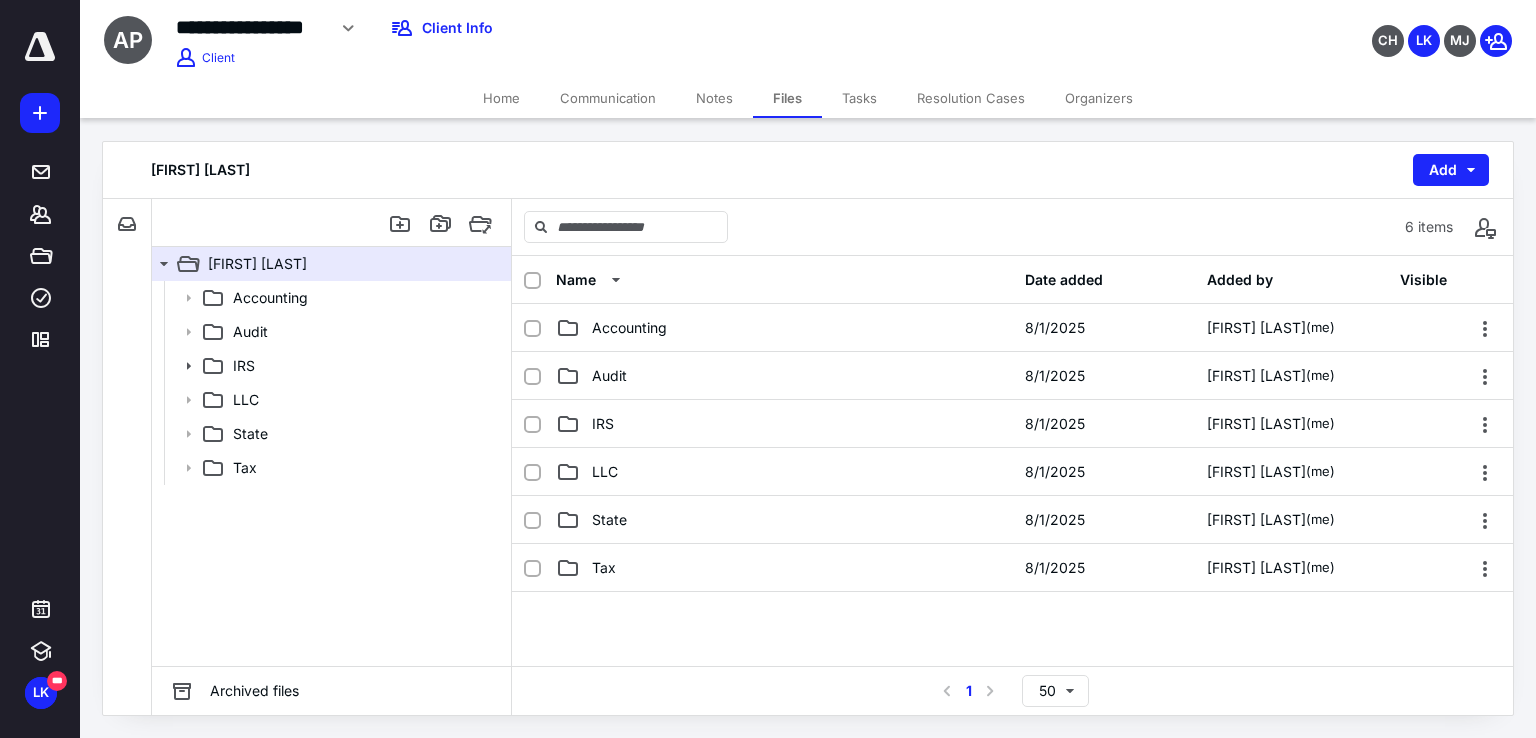 click on "Home" at bounding box center (501, 98) 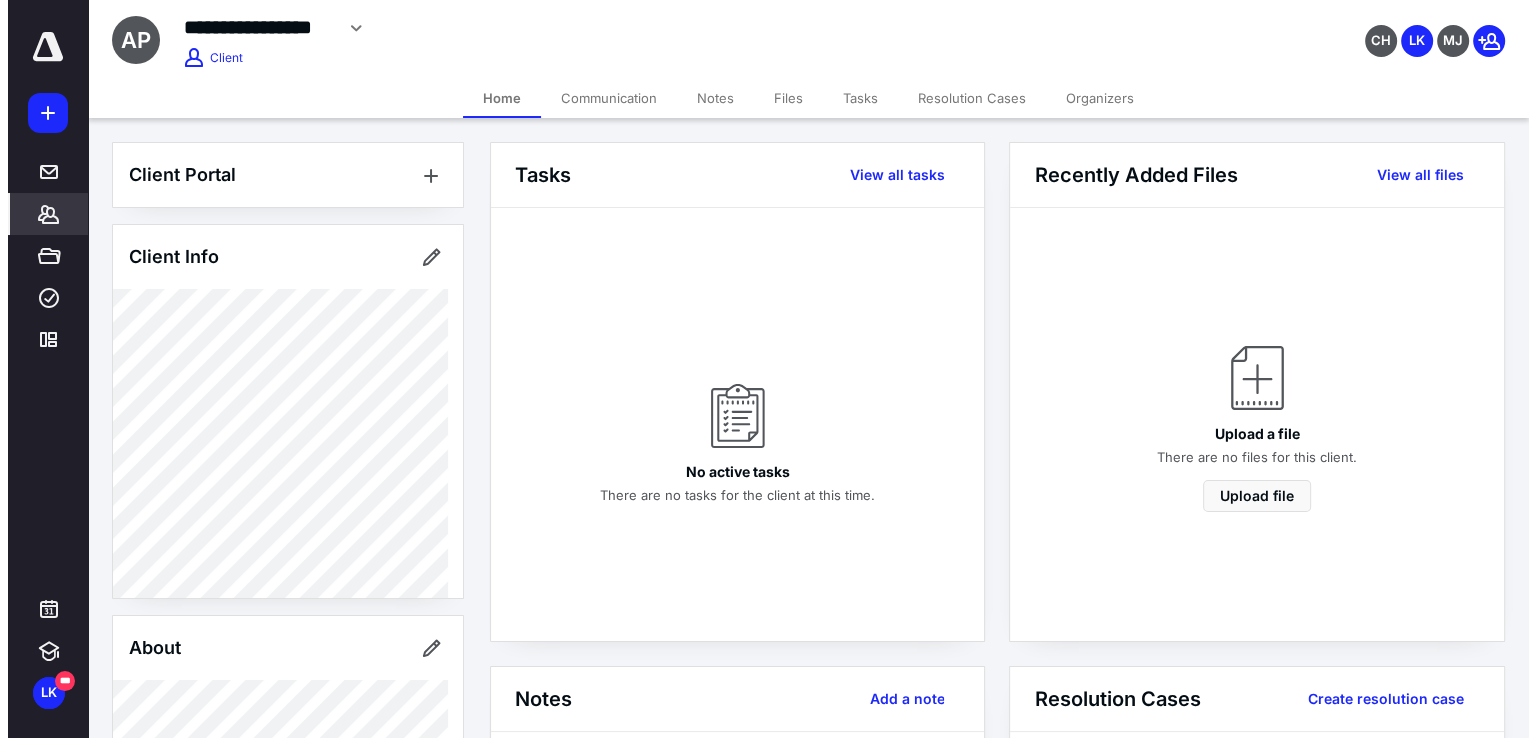 scroll, scrollTop: 500, scrollLeft: 0, axis: vertical 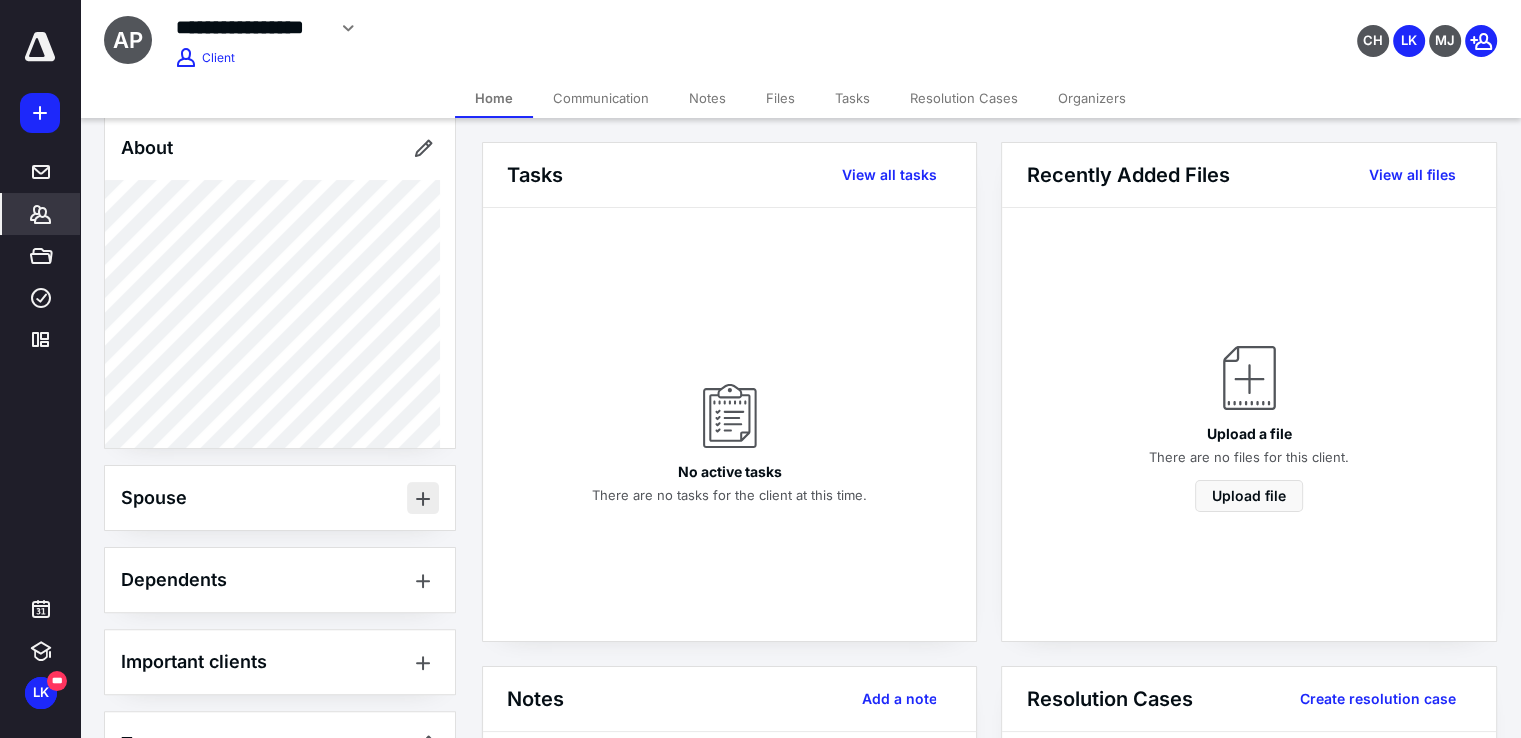 click at bounding box center [423, 498] 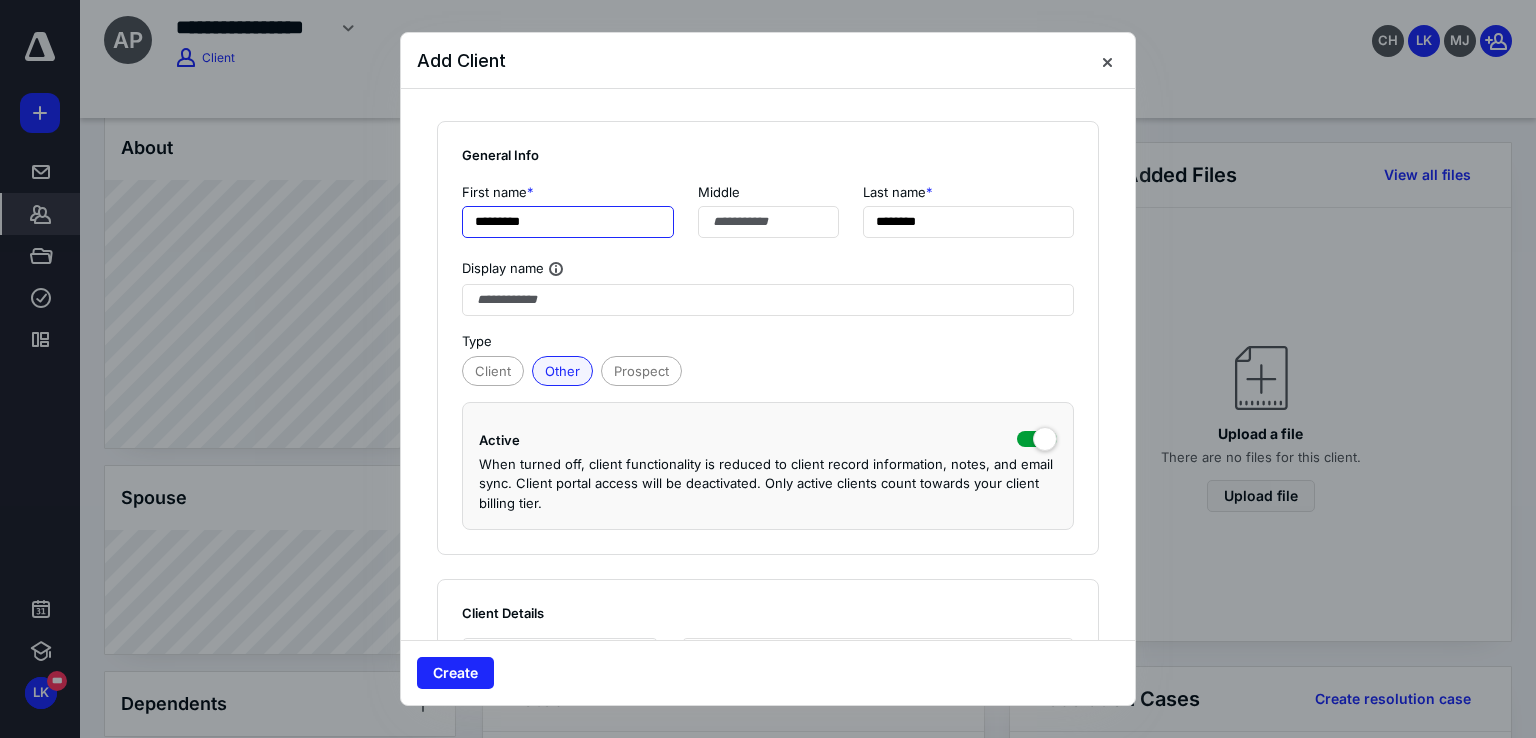 drag, startPoint x: 594, startPoint y: 222, endPoint x: 503, endPoint y: 214, distance: 91.350975 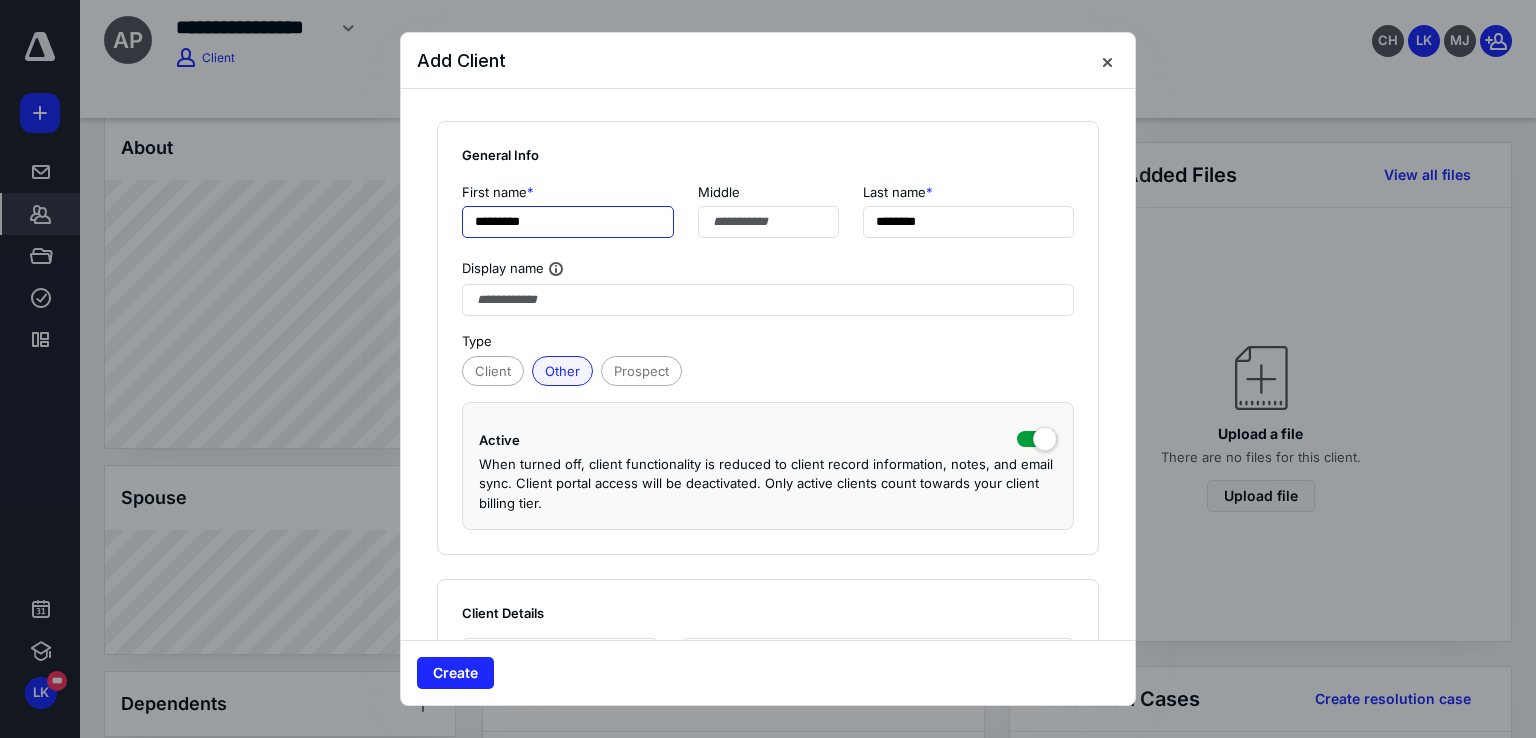 type on "***" 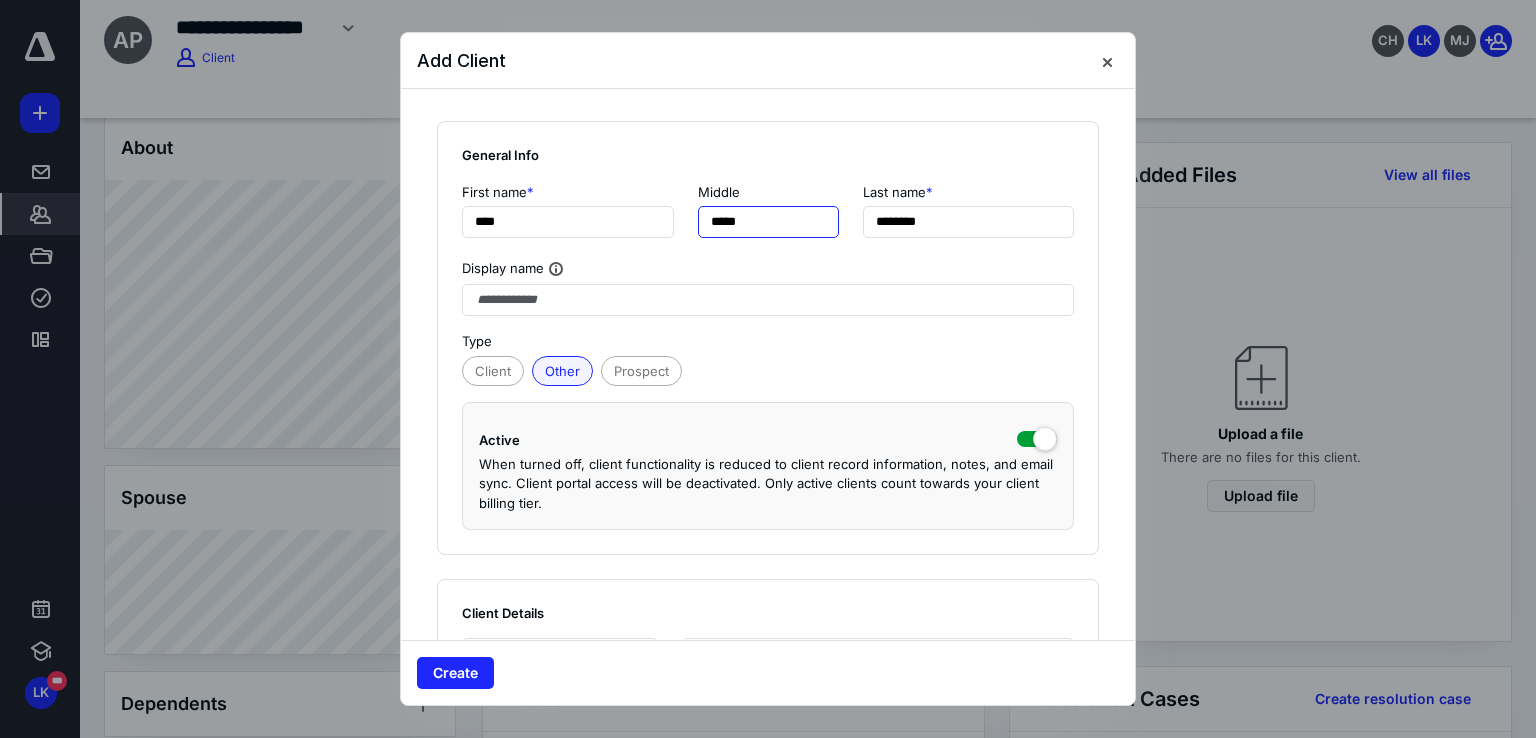 type on "*****" 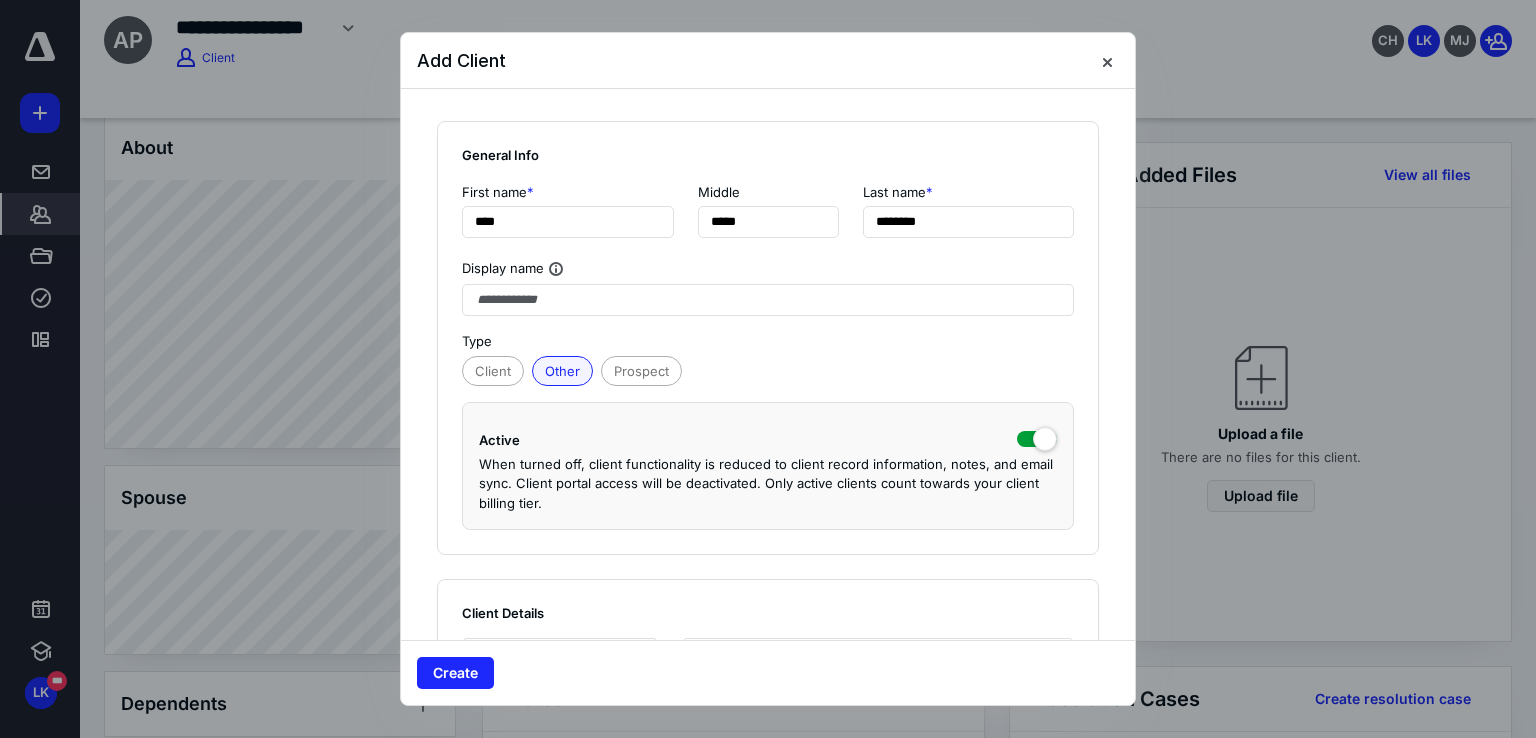 click on "Display name" at bounding box center [768, 277] 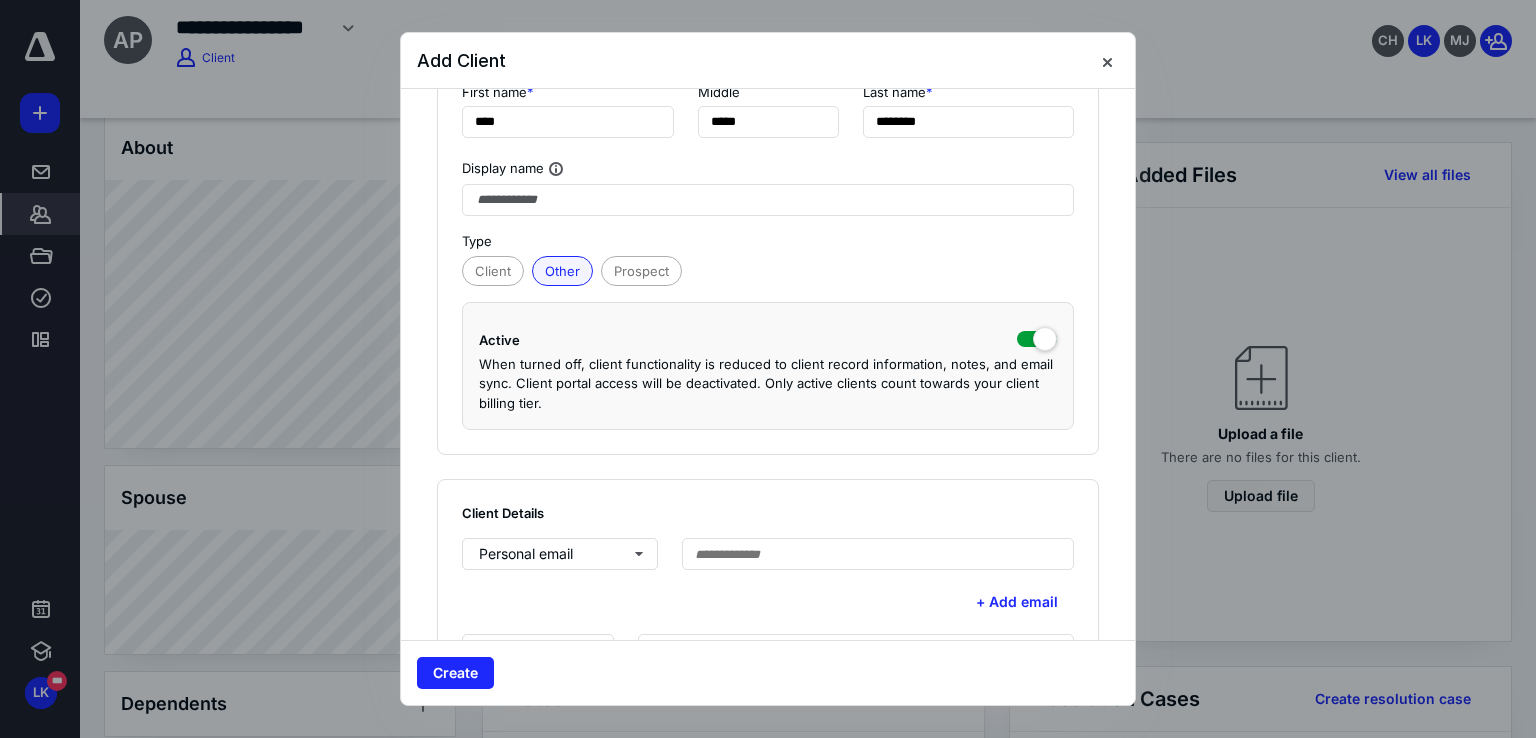 scroll, scrollTop: 200, scrollLeft: 0, axis: vertical 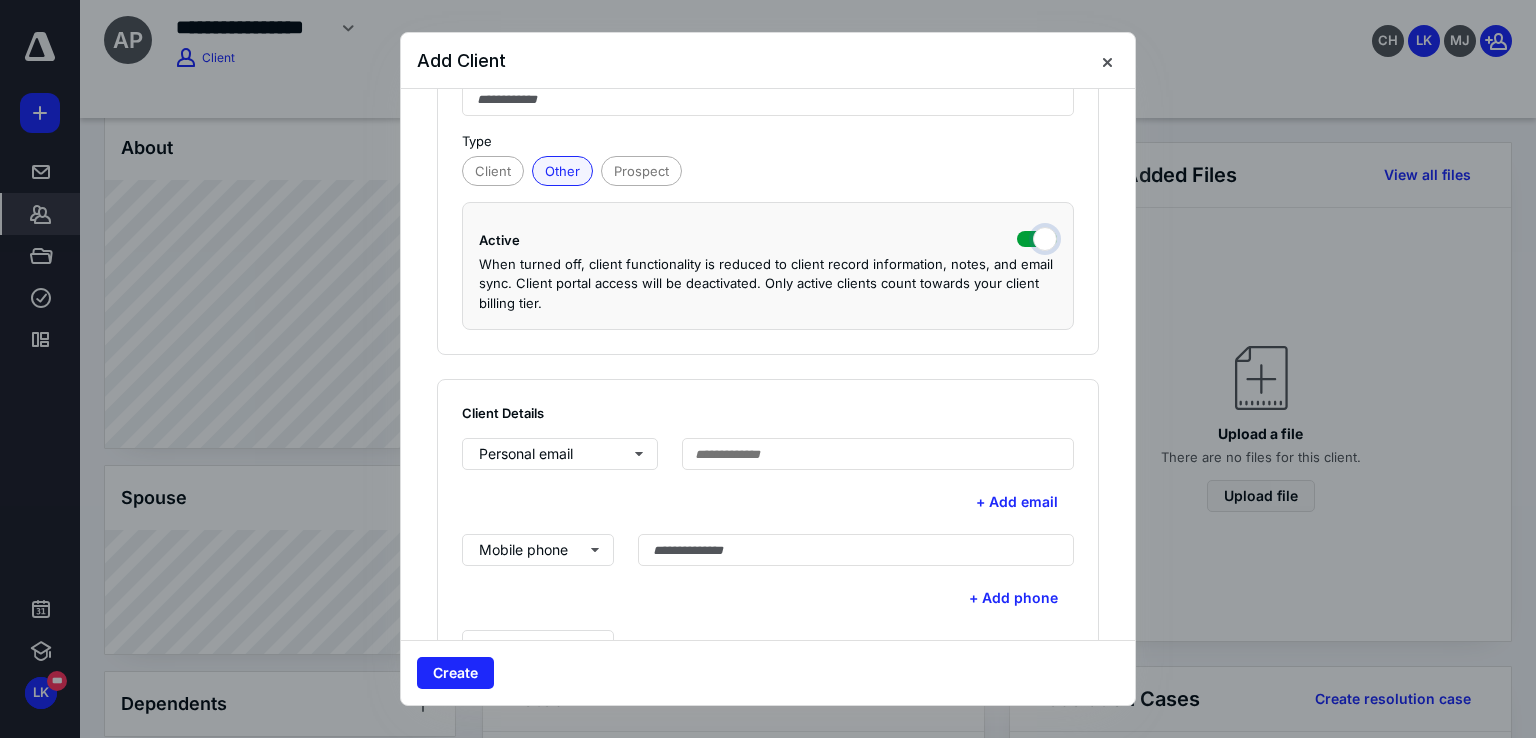 click at bounding box center (1037, 237) 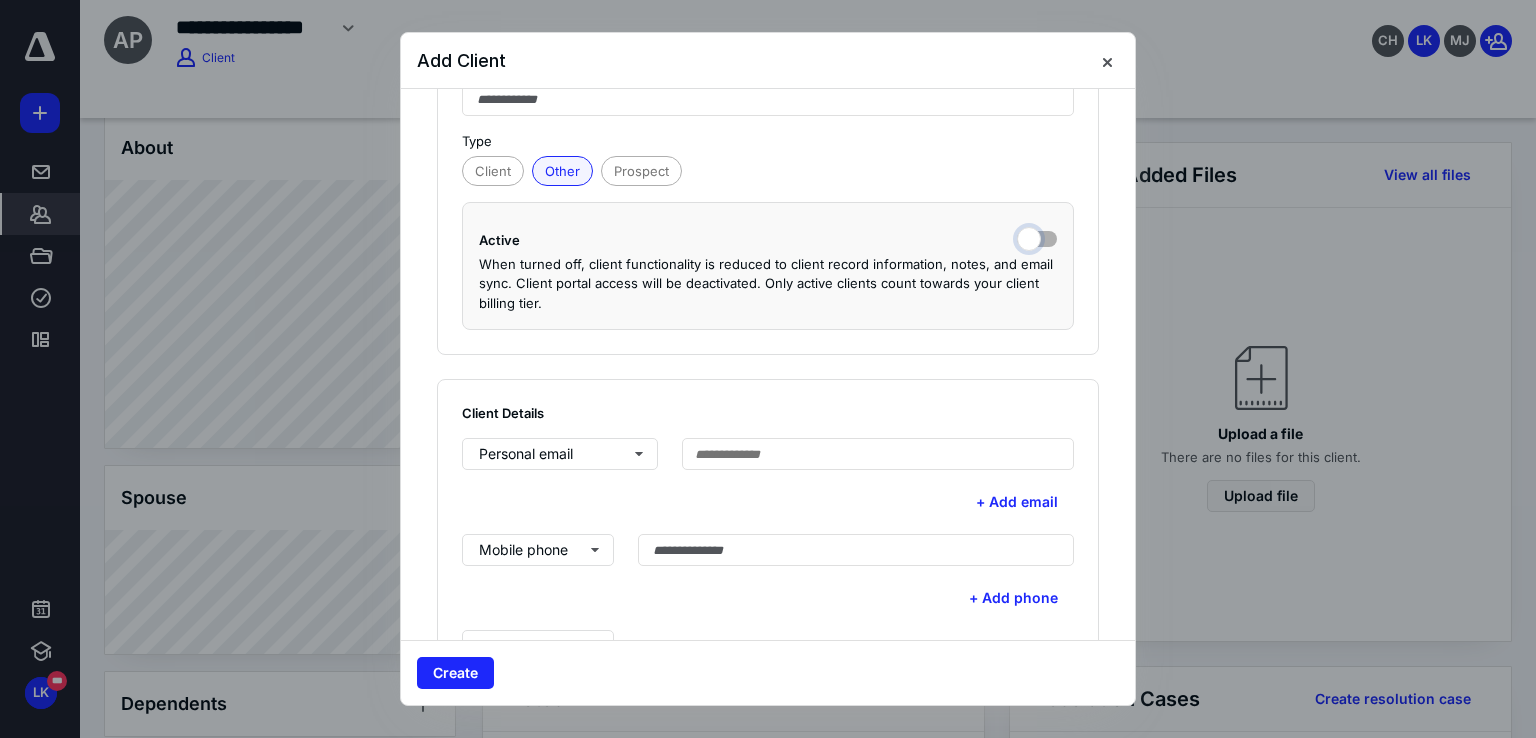checkbox on "false" 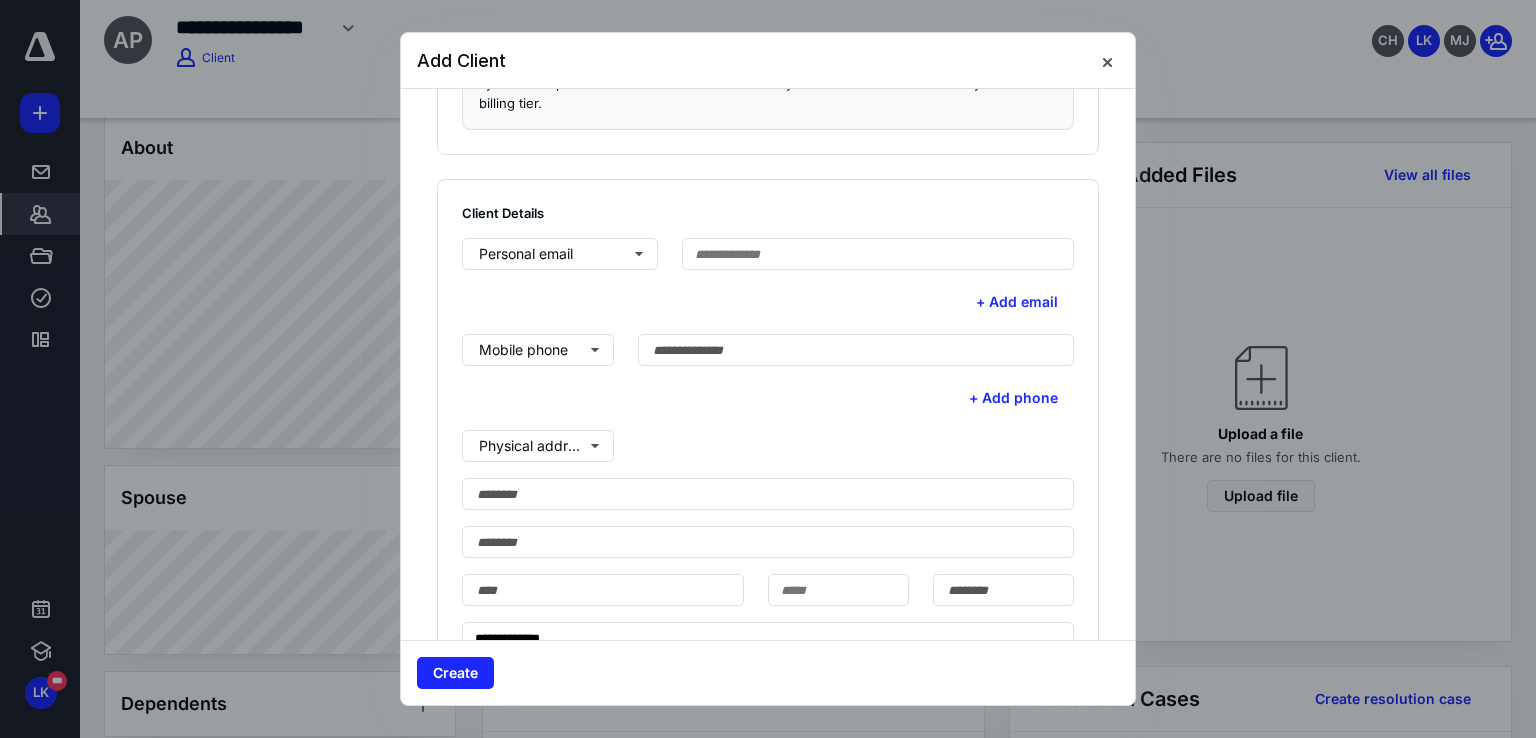 scroll, scrollTop: 500, scrollLeft: 0, axis: vertical 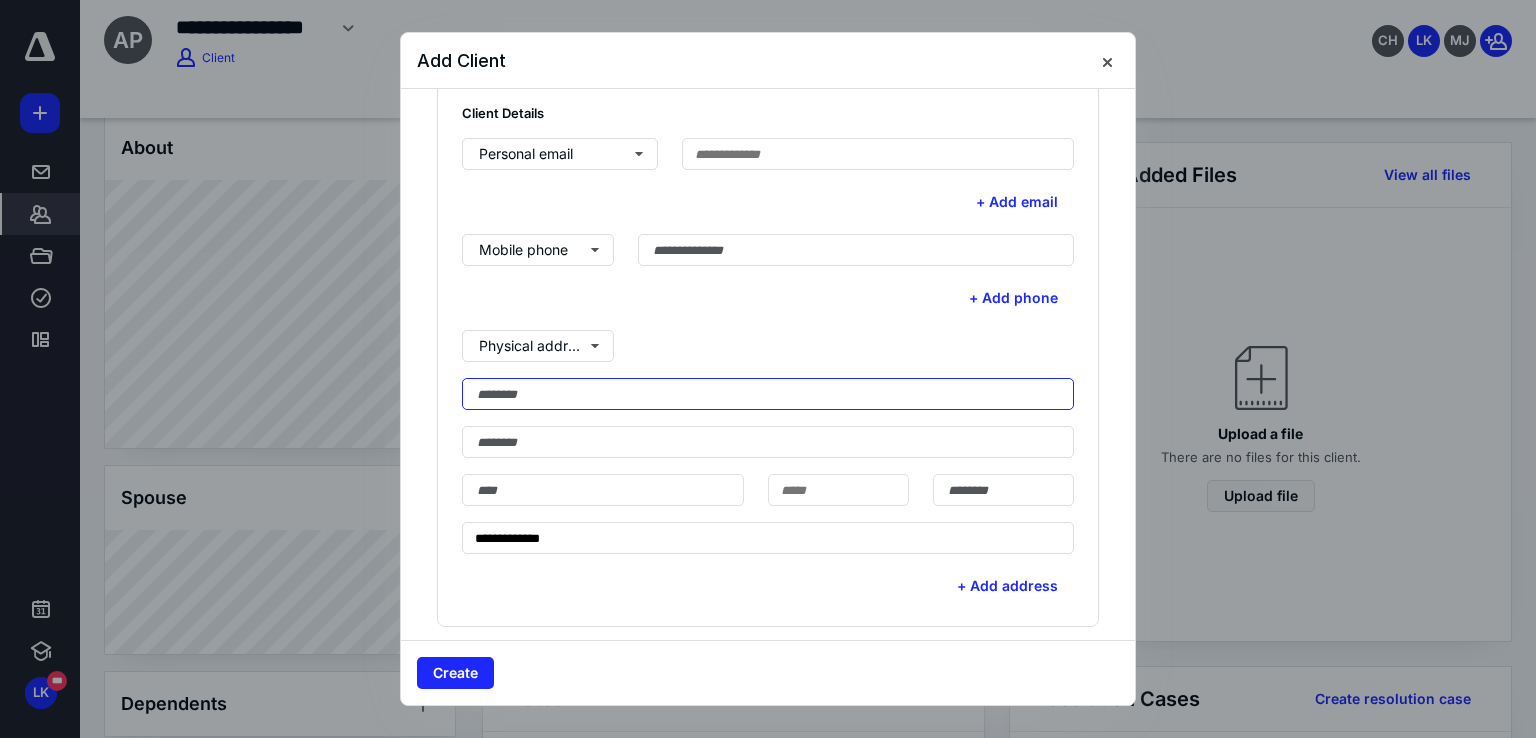 click at bounding box center (768, 394) 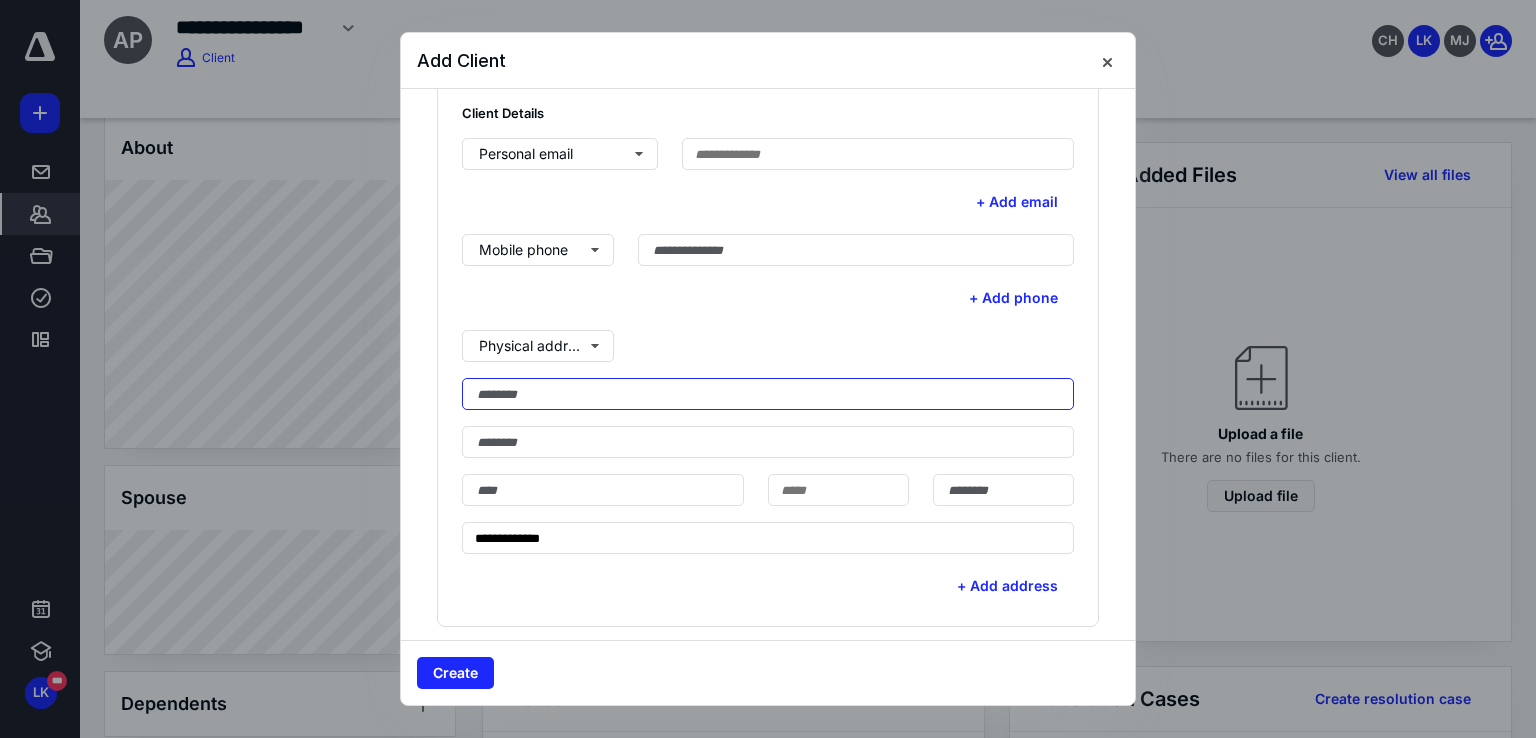paste on "**********" 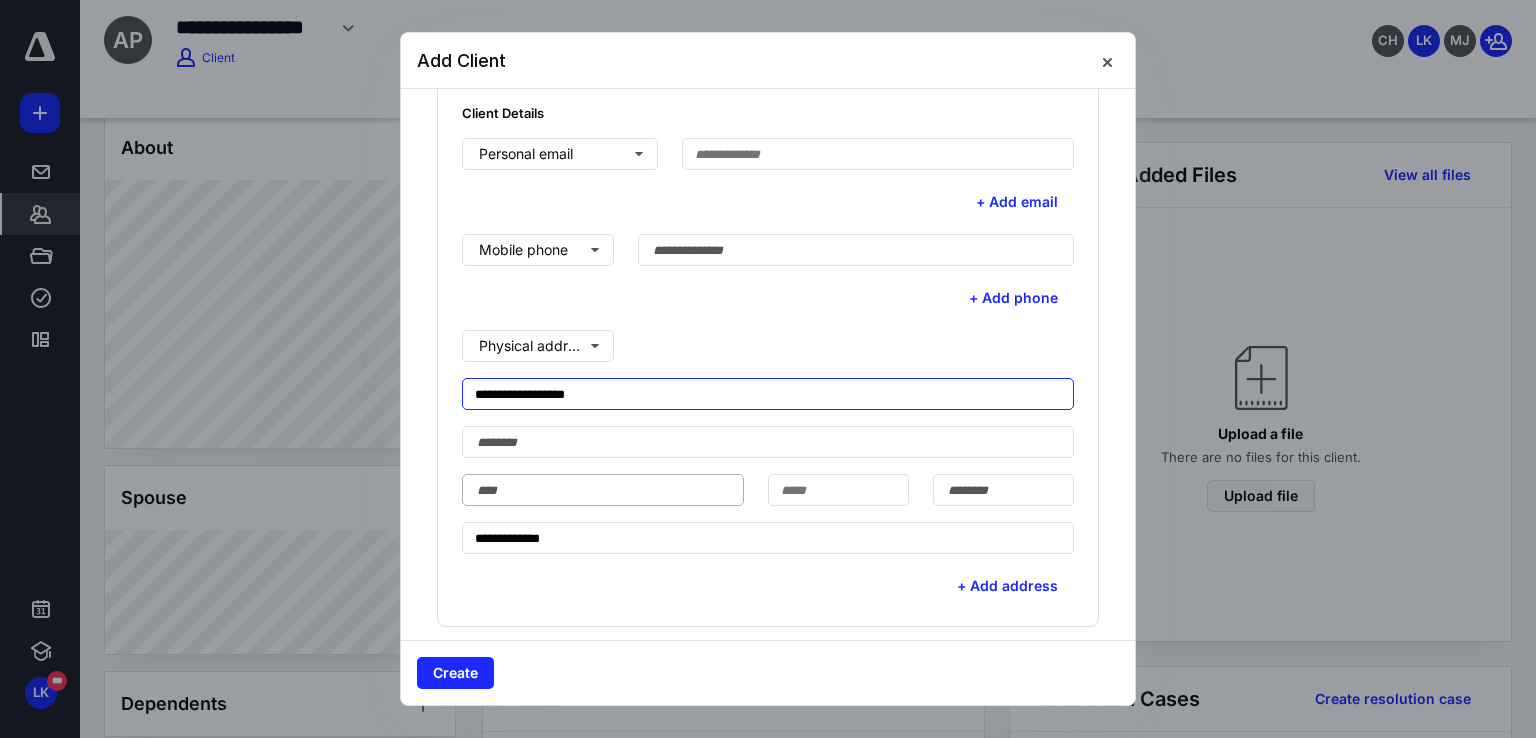 type on "**********" 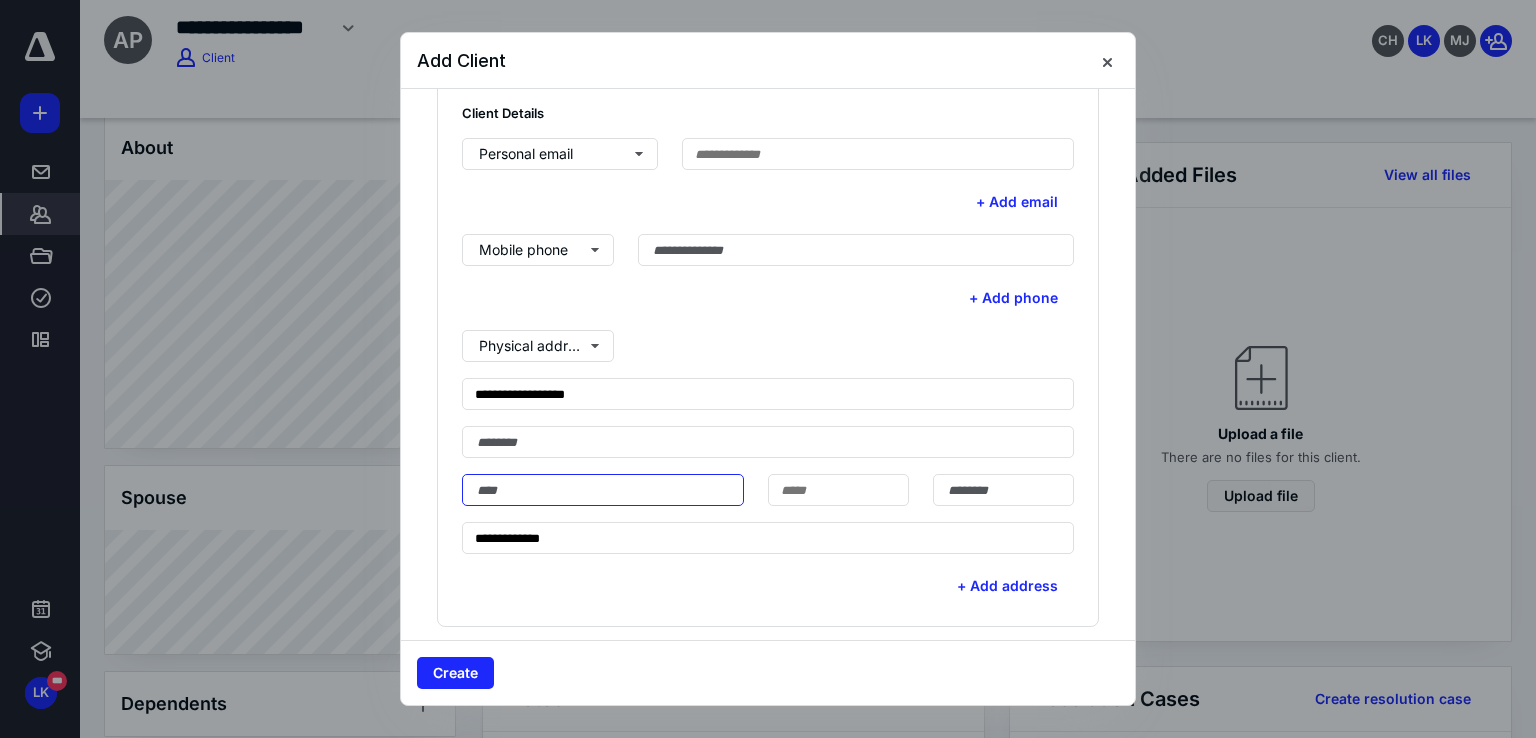 click at bounding box center (603, 490) 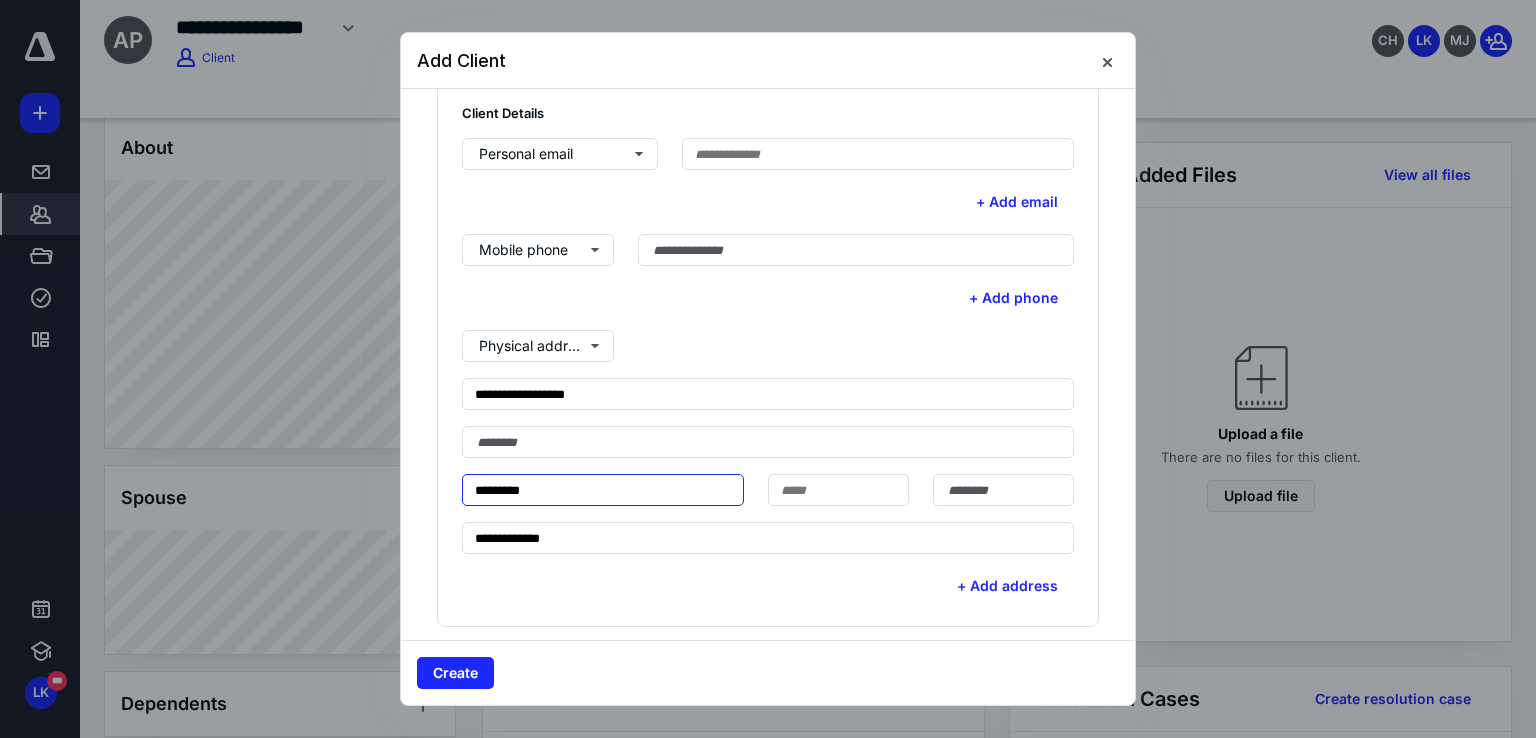 type on "*********" 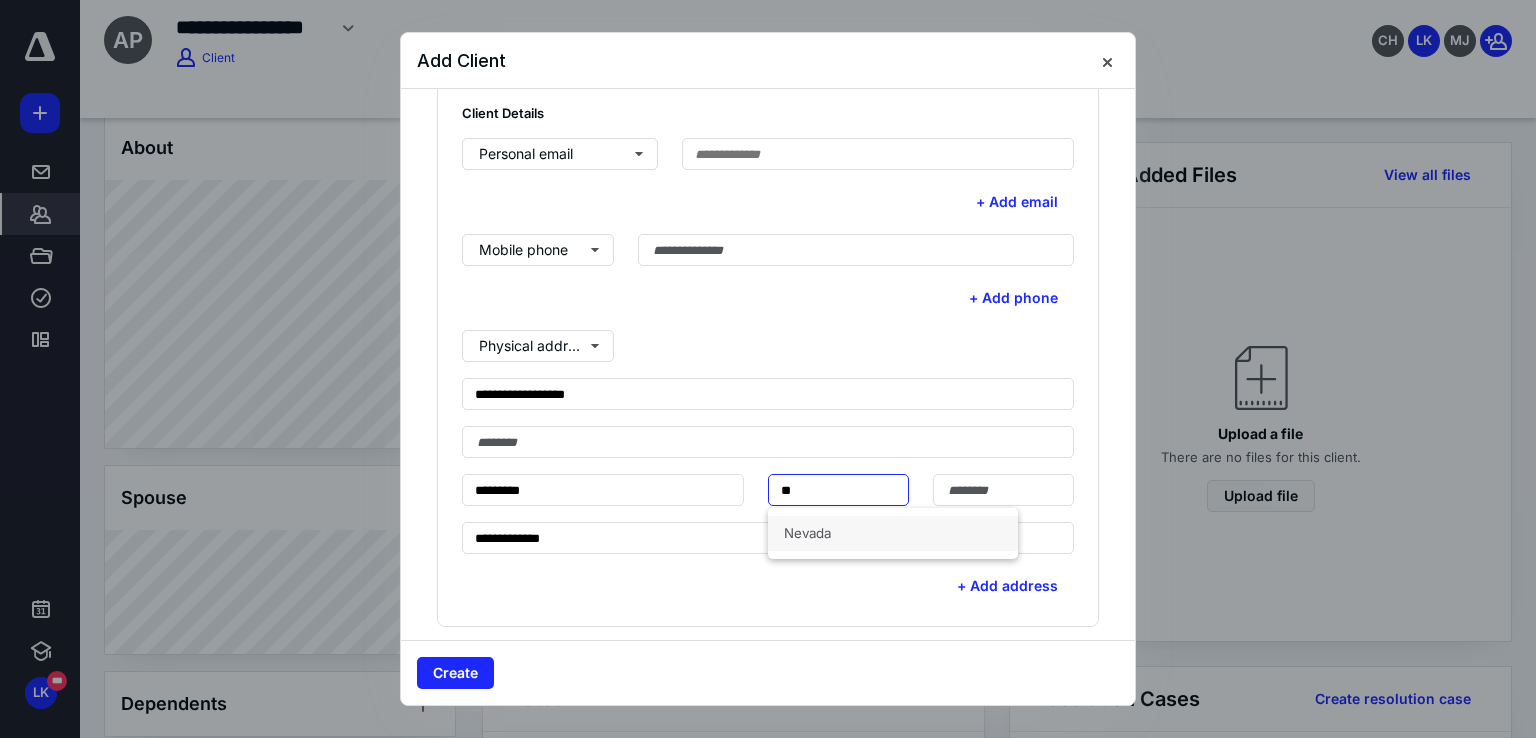 click on "Nevada" at bounding box center (893, 533) 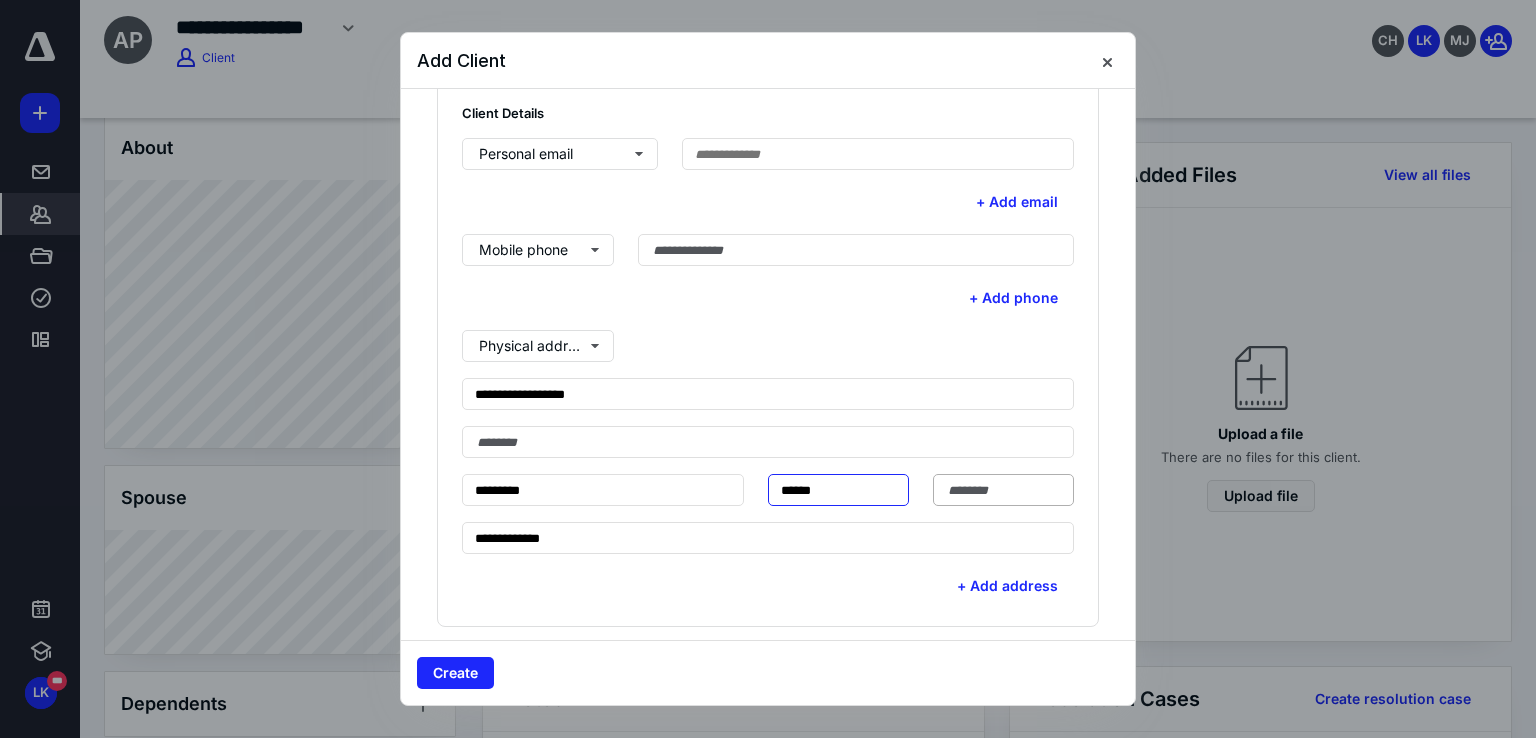 type on "******" 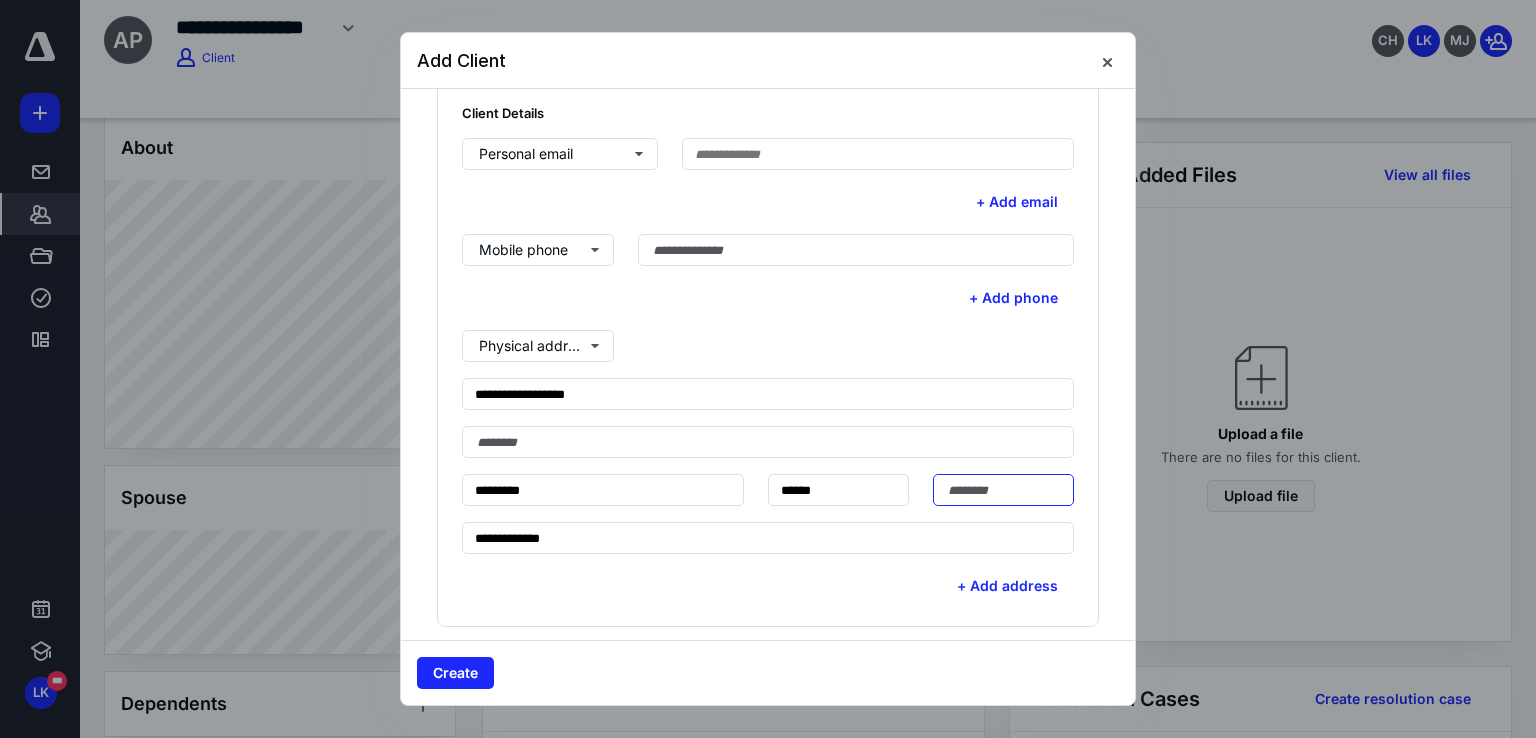 click at bounding box center (1003, 490) 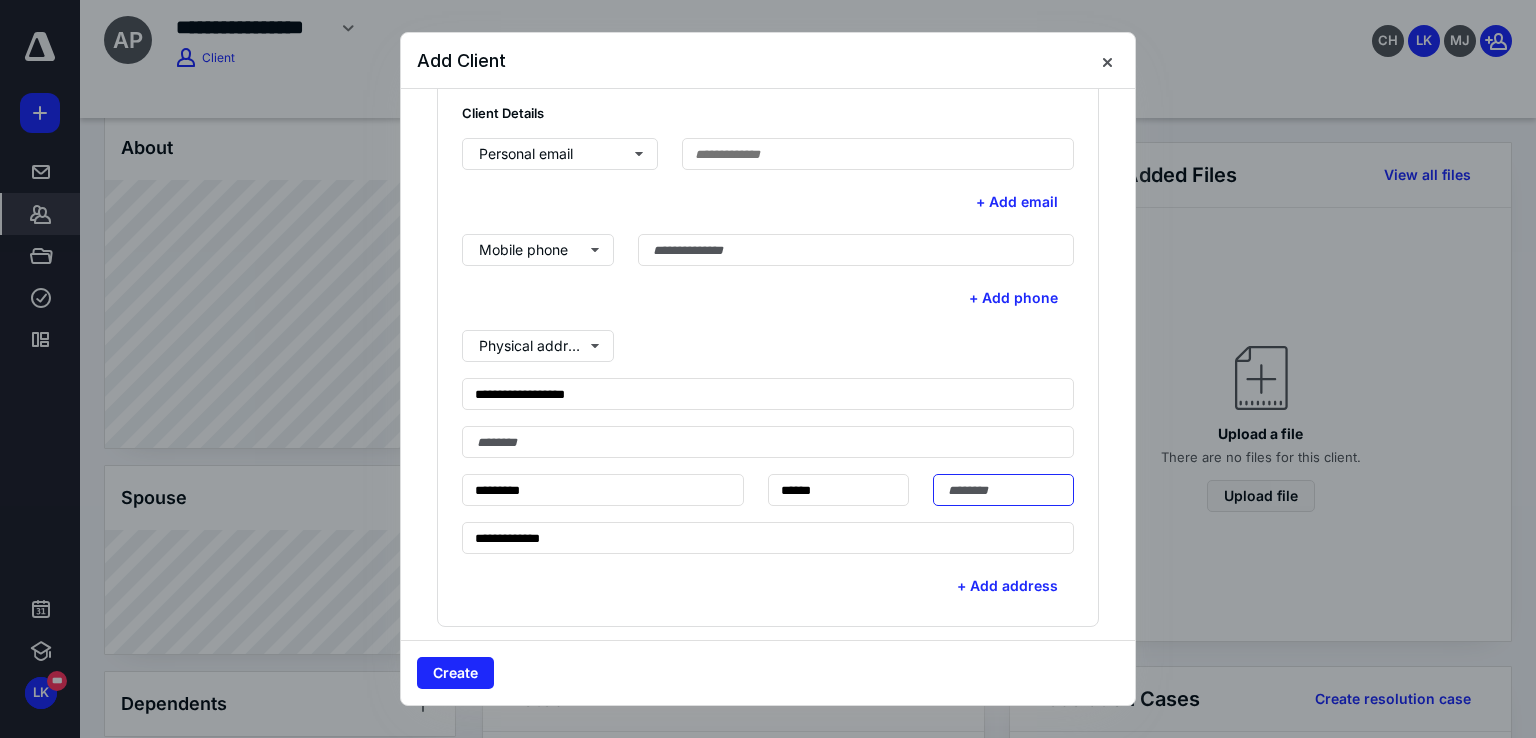 paste on "*****" 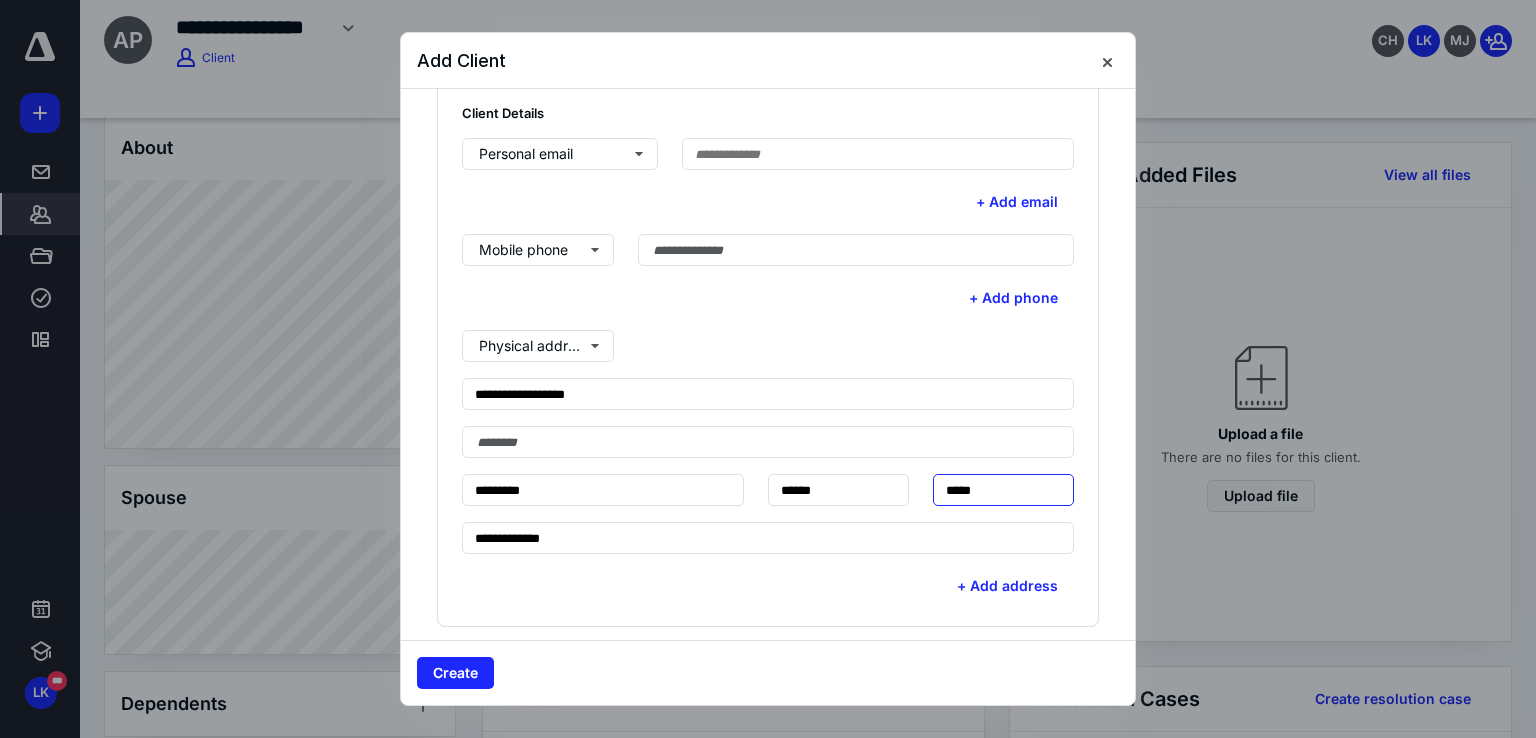 type on "*****" 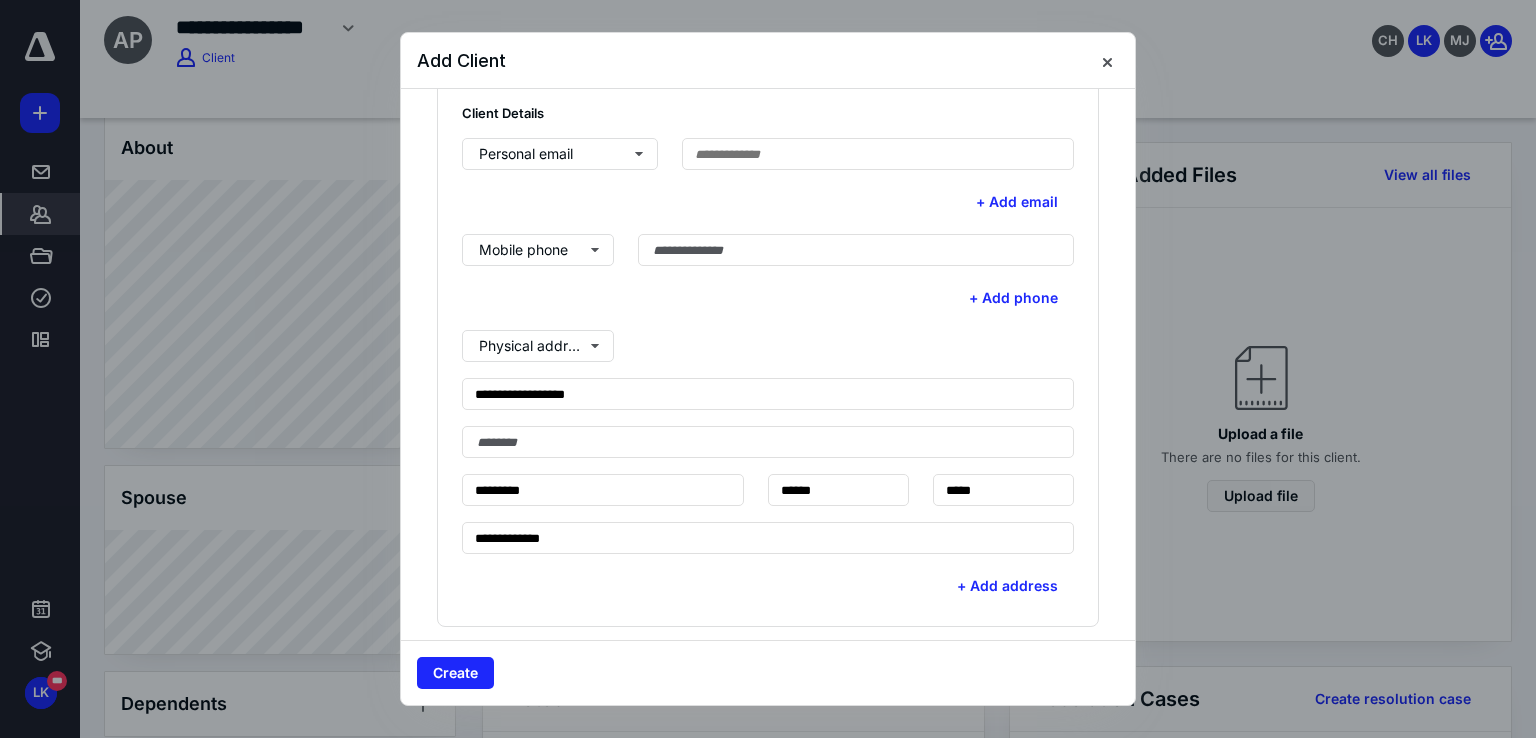 click on "+ Add phone" at bounding box center [768, 298] 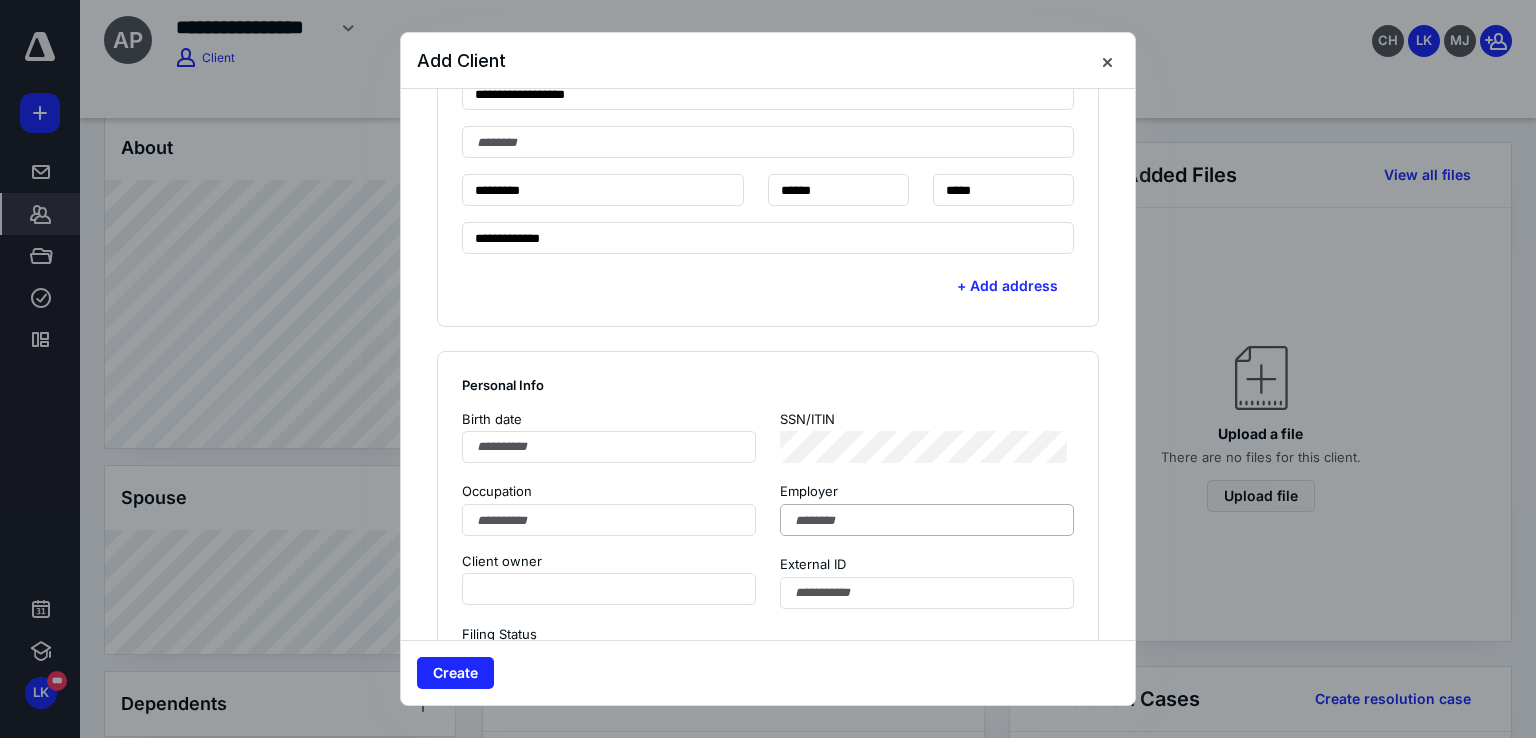 scroll, scrollTop: 900, scrollLeft: 0, axis: vertical 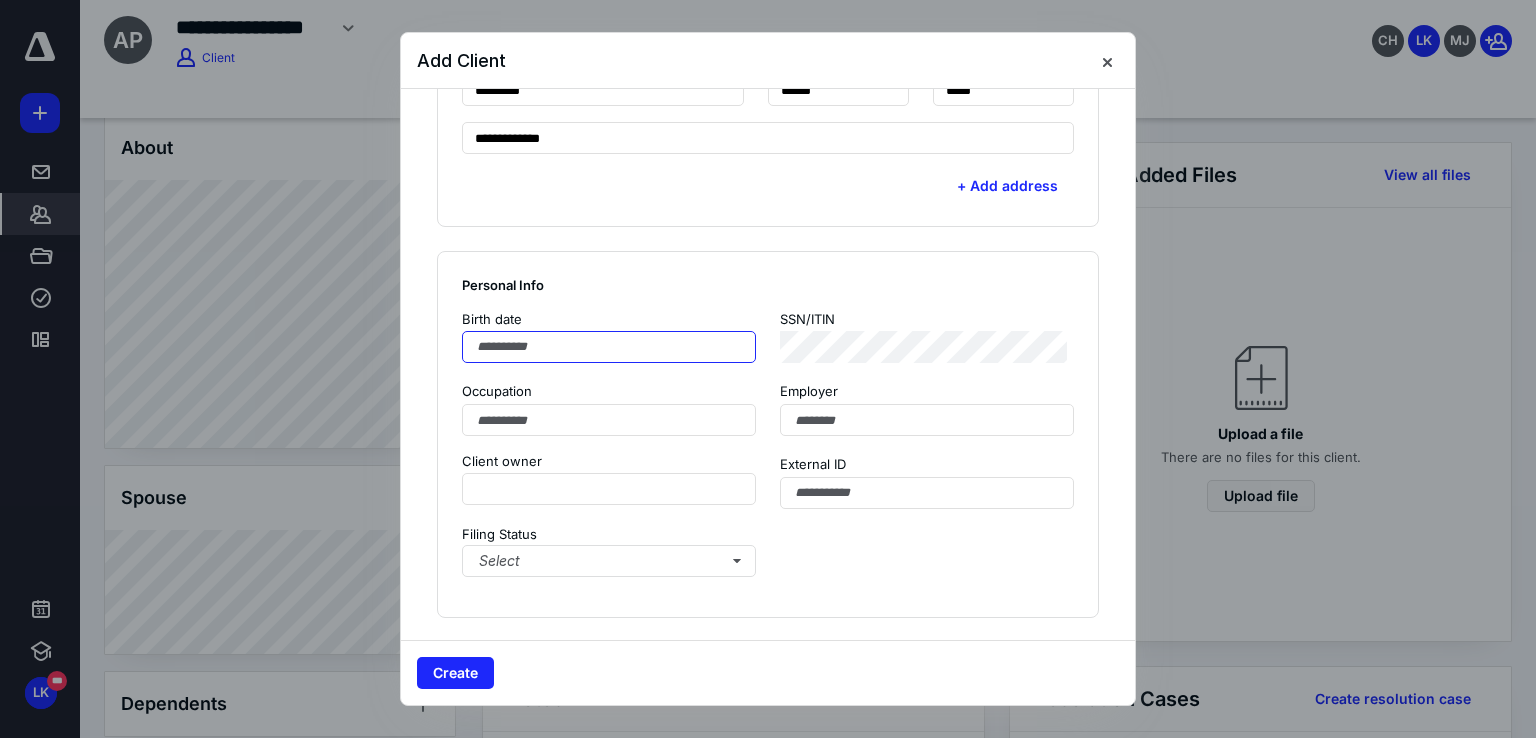 click at bounding box center (609, 347) 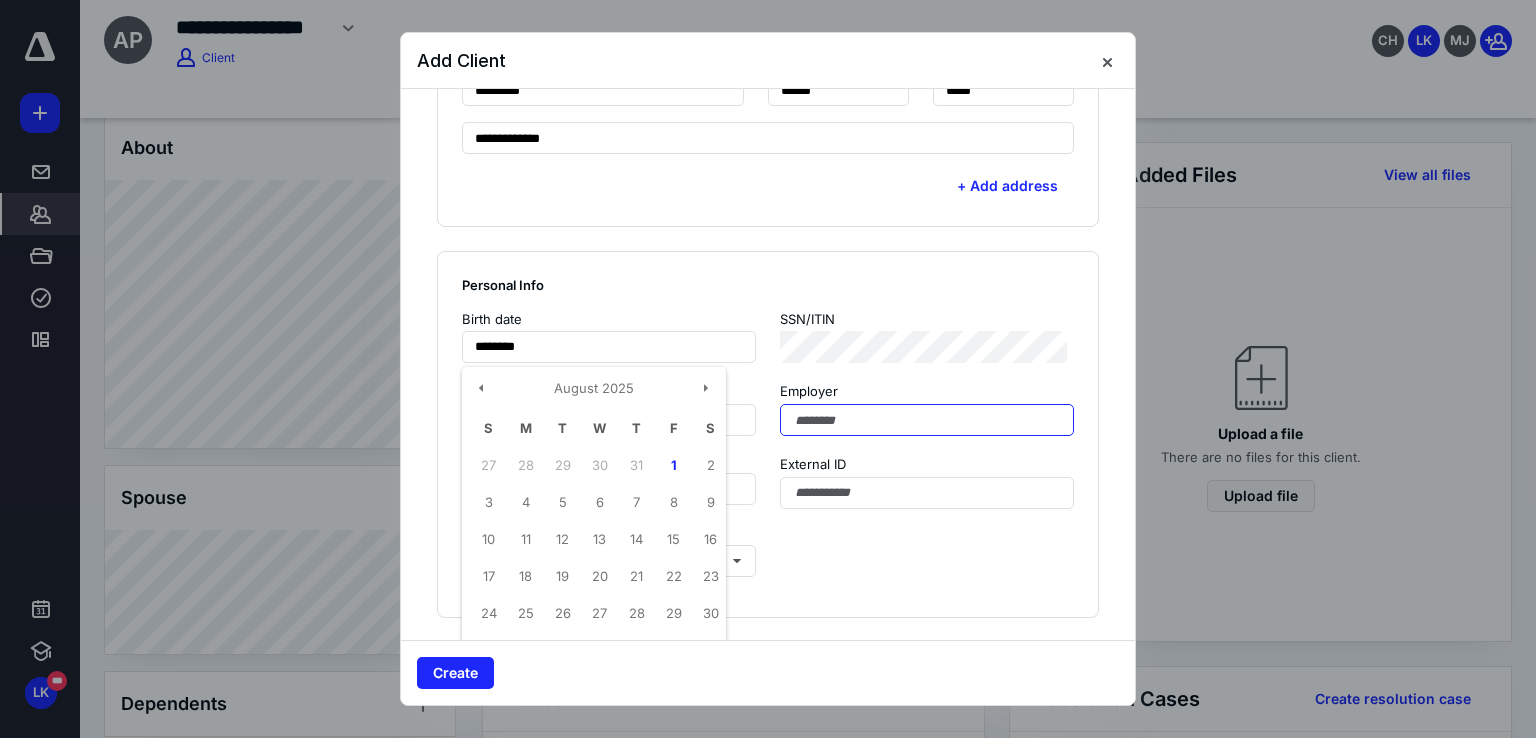 type on "**********" 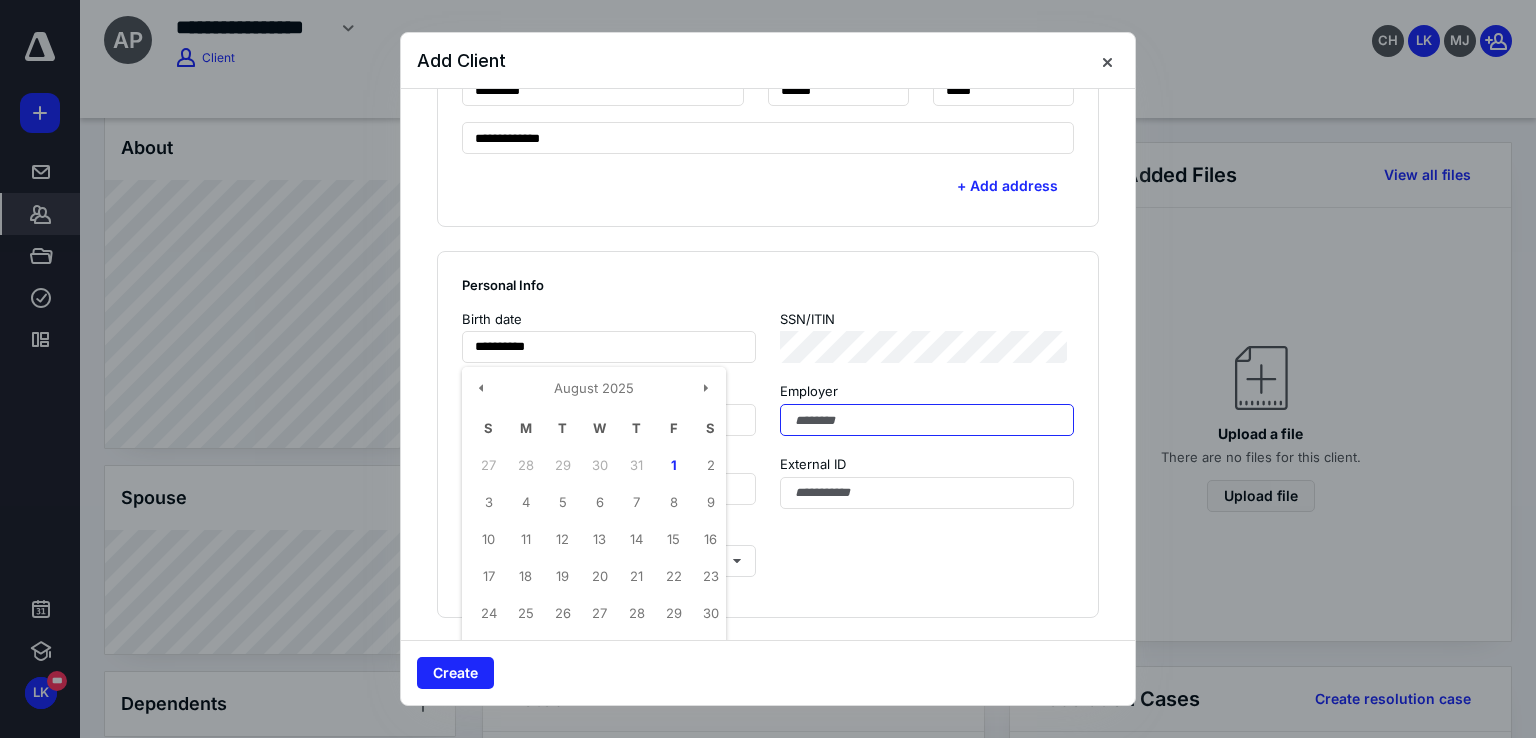 click at bounding box center (927, 420) 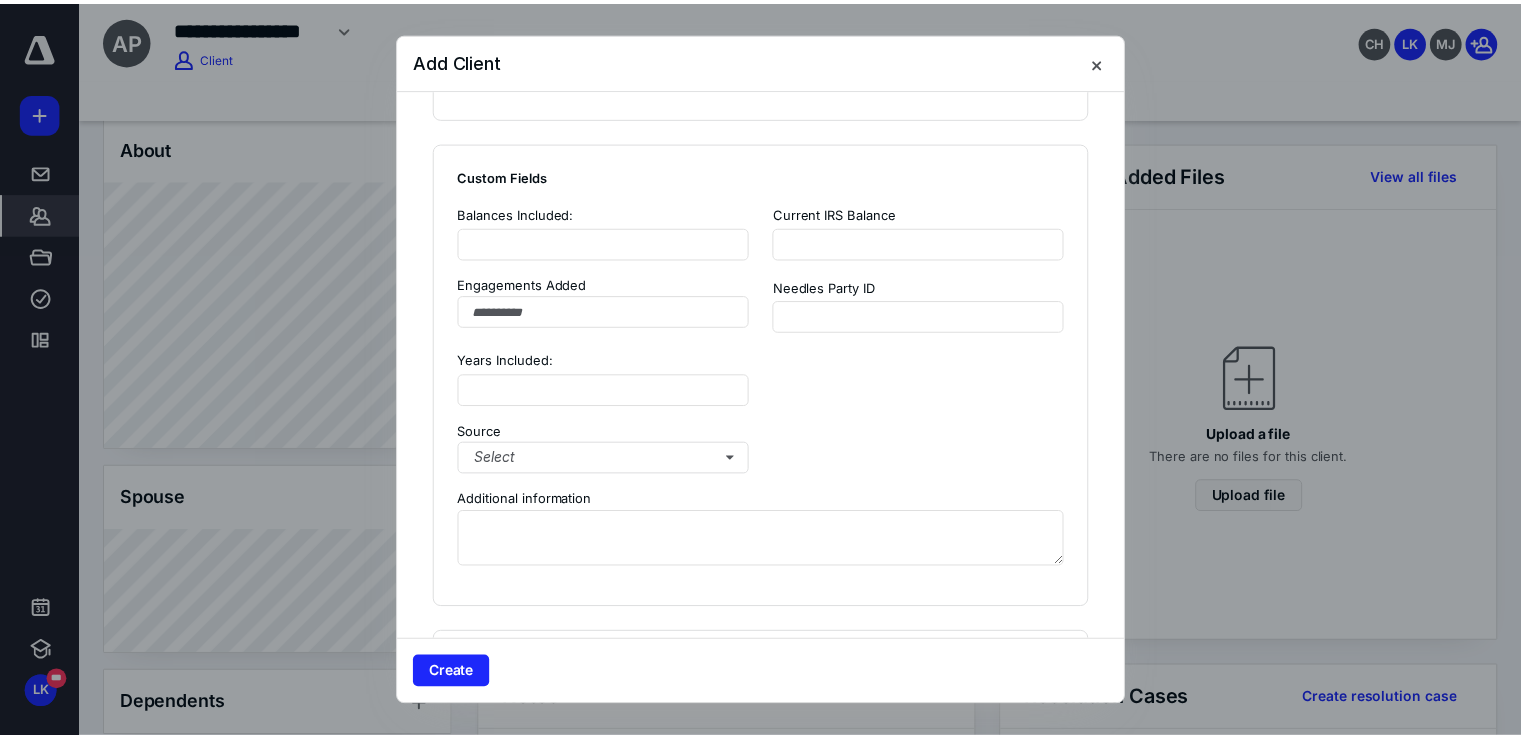 scroll, scrollTop: 1676, scrollLeft: 0, axis: vertical 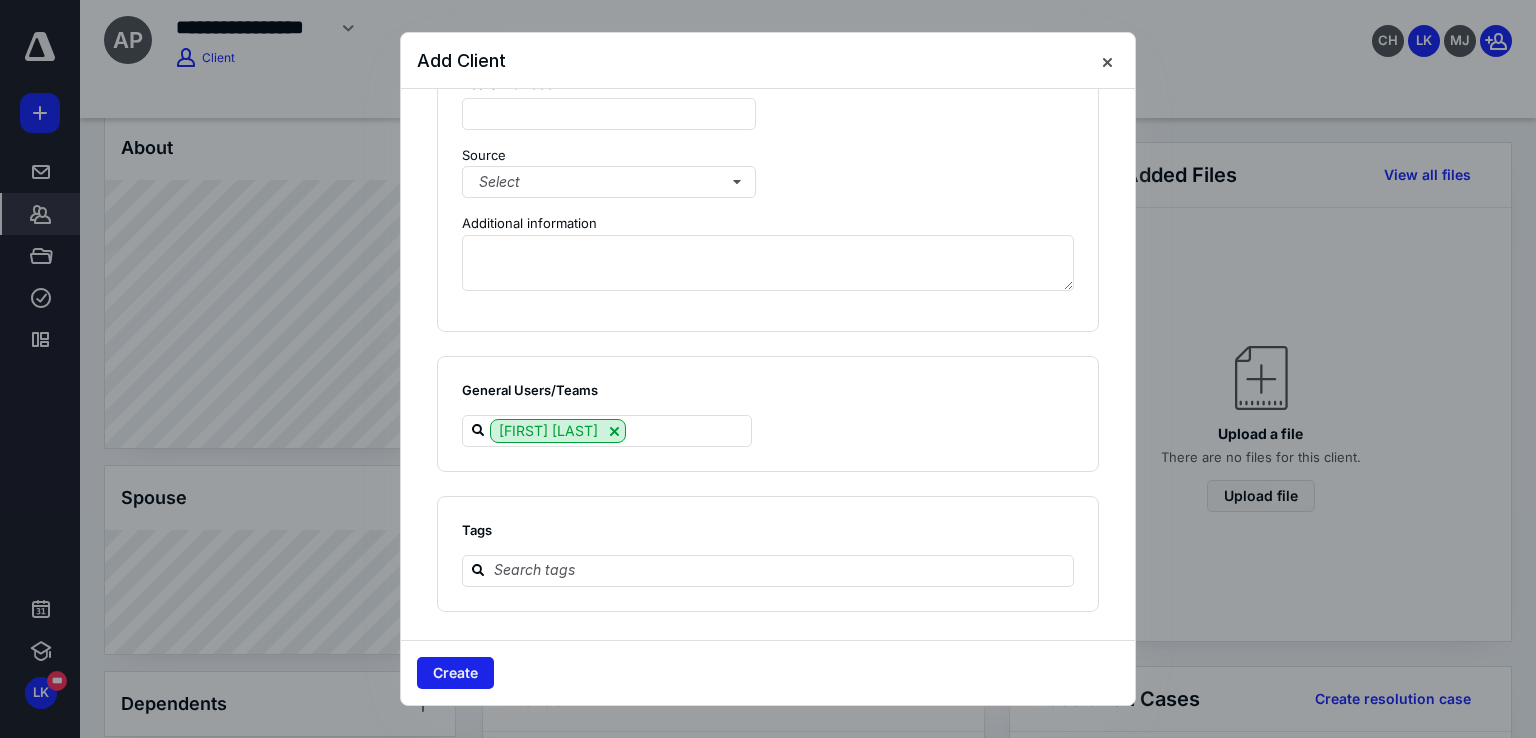 click on "Create" at bounding box center (455, 673) 